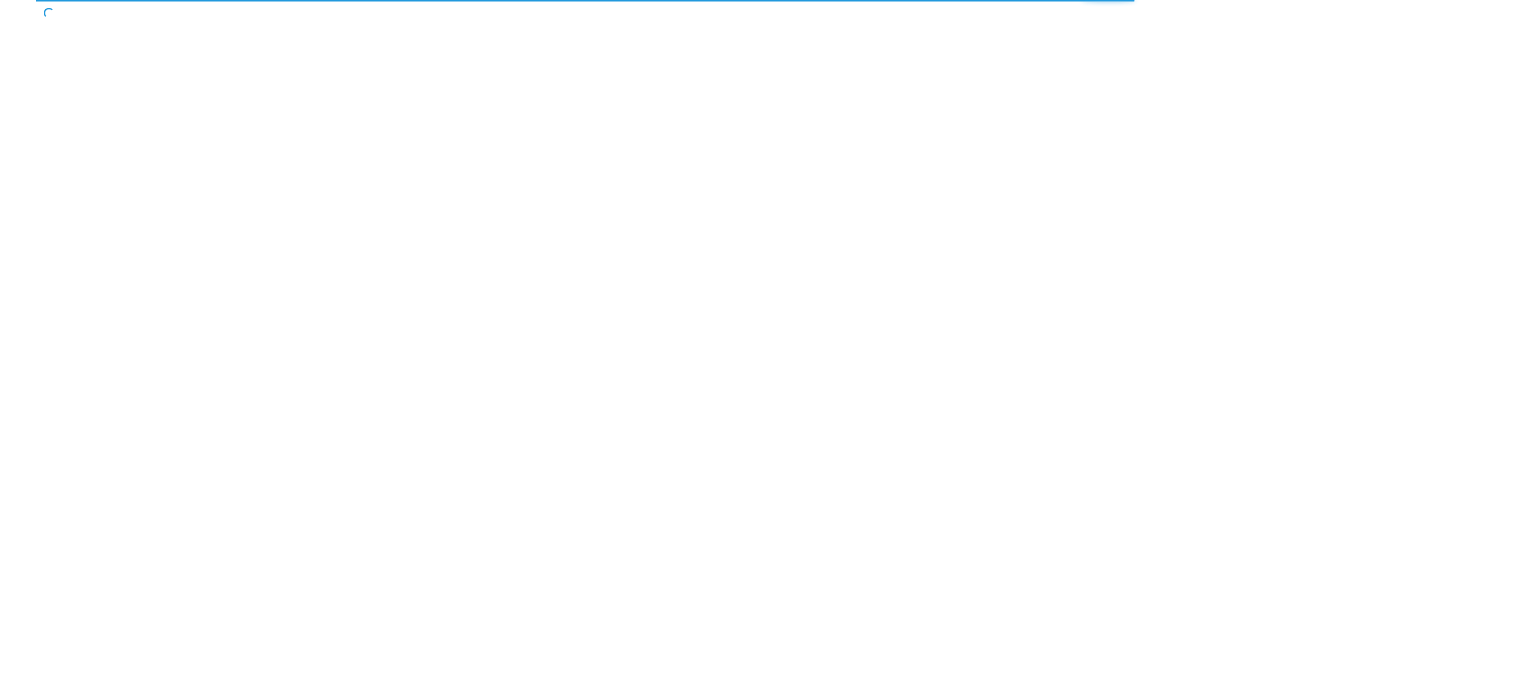 scroll, scrollTop: 0, scrollLeft: 0, axis: both 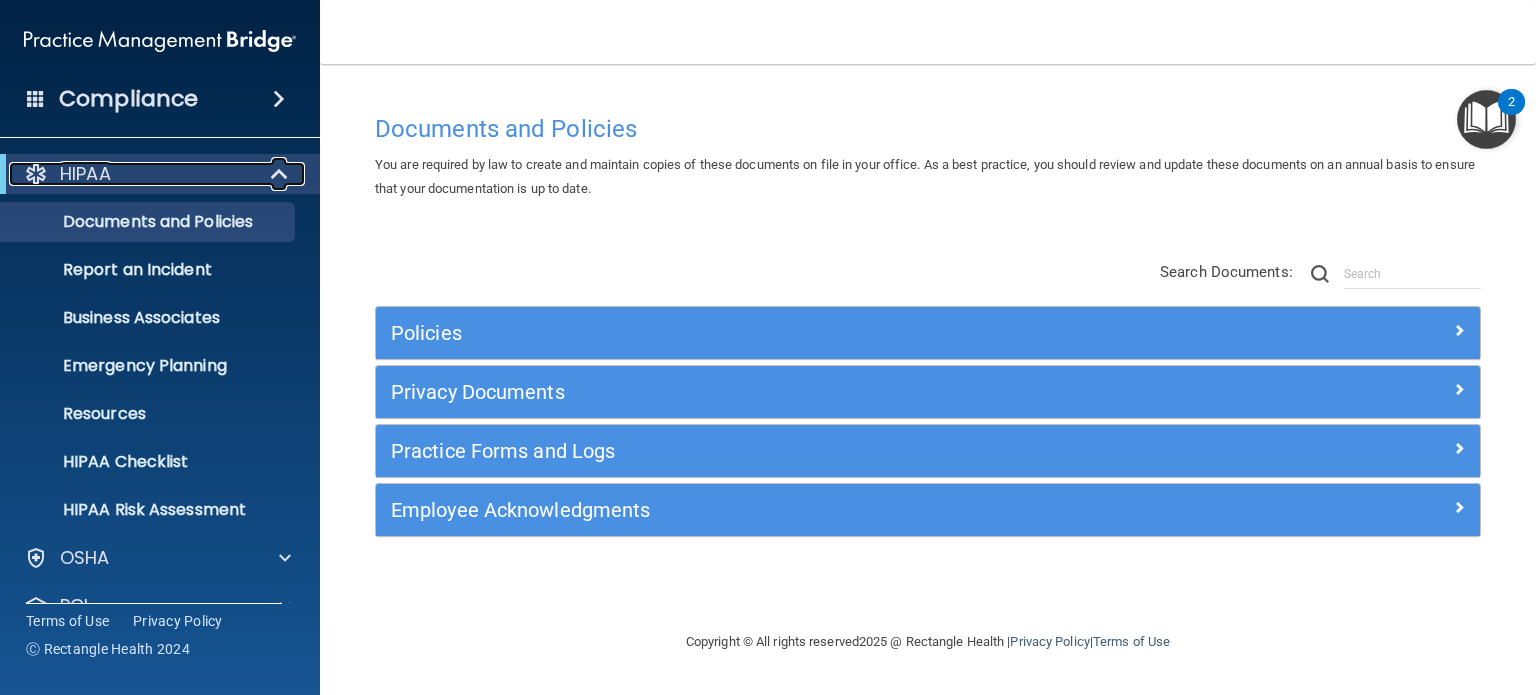 click at bounding box center (280, 174) 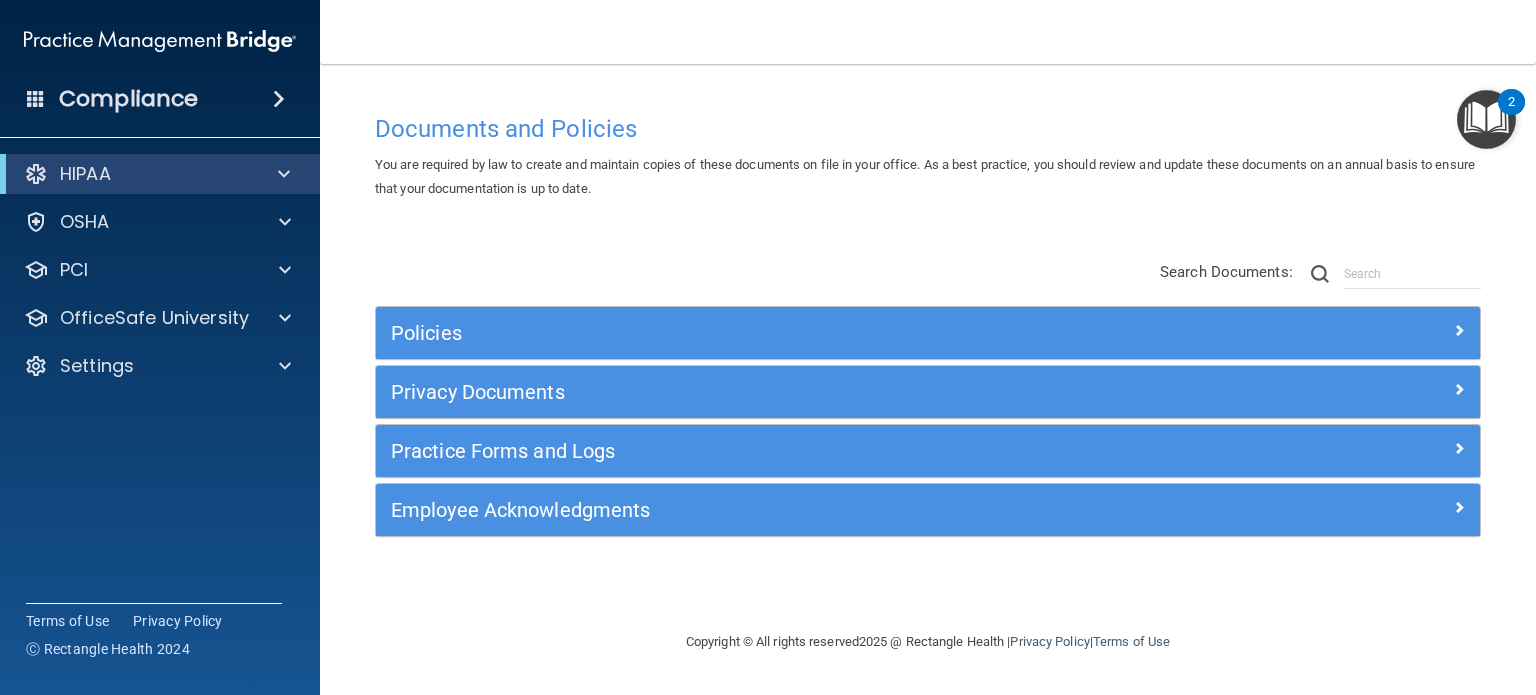 click at bounding box center [279, 99] 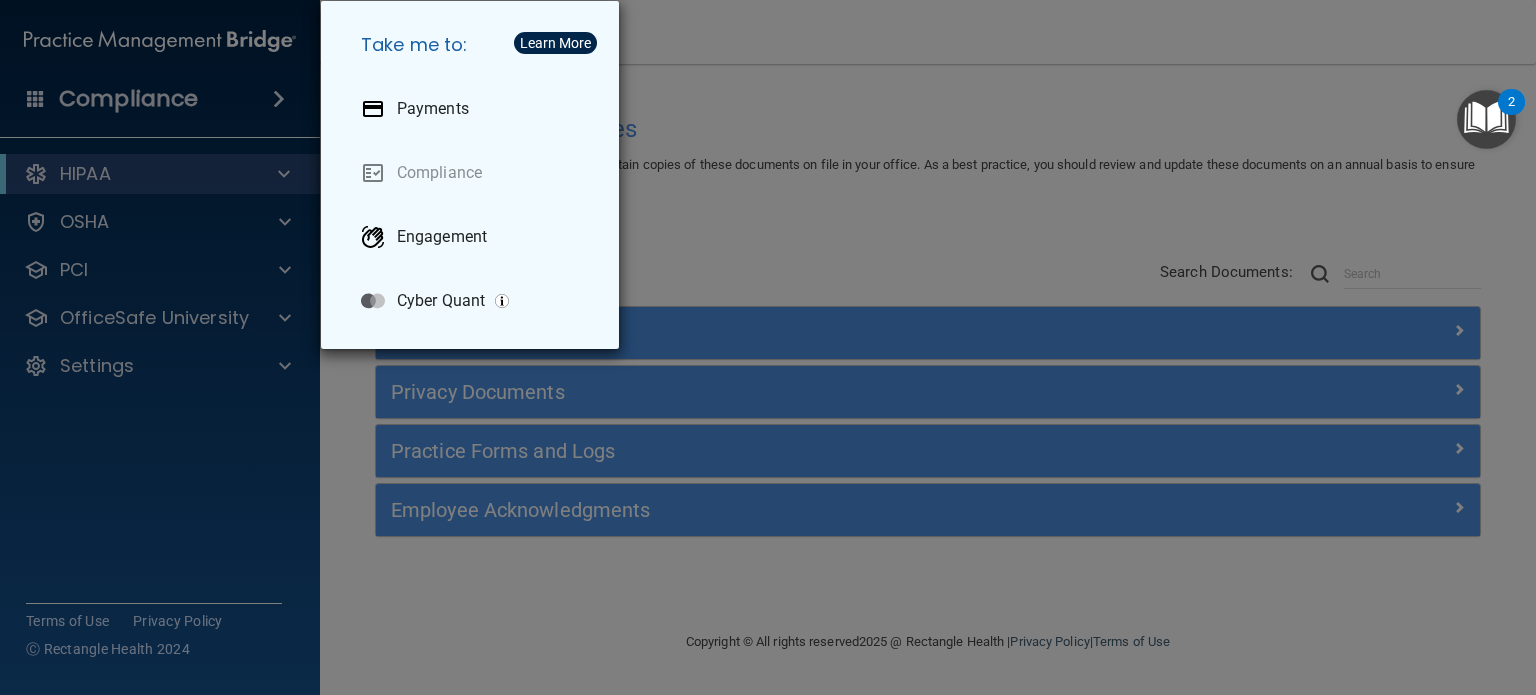 click on "Take me to:             Payments                   Compliance                     Engagement                     Cyber Quant" at bounding box center (768, 347) 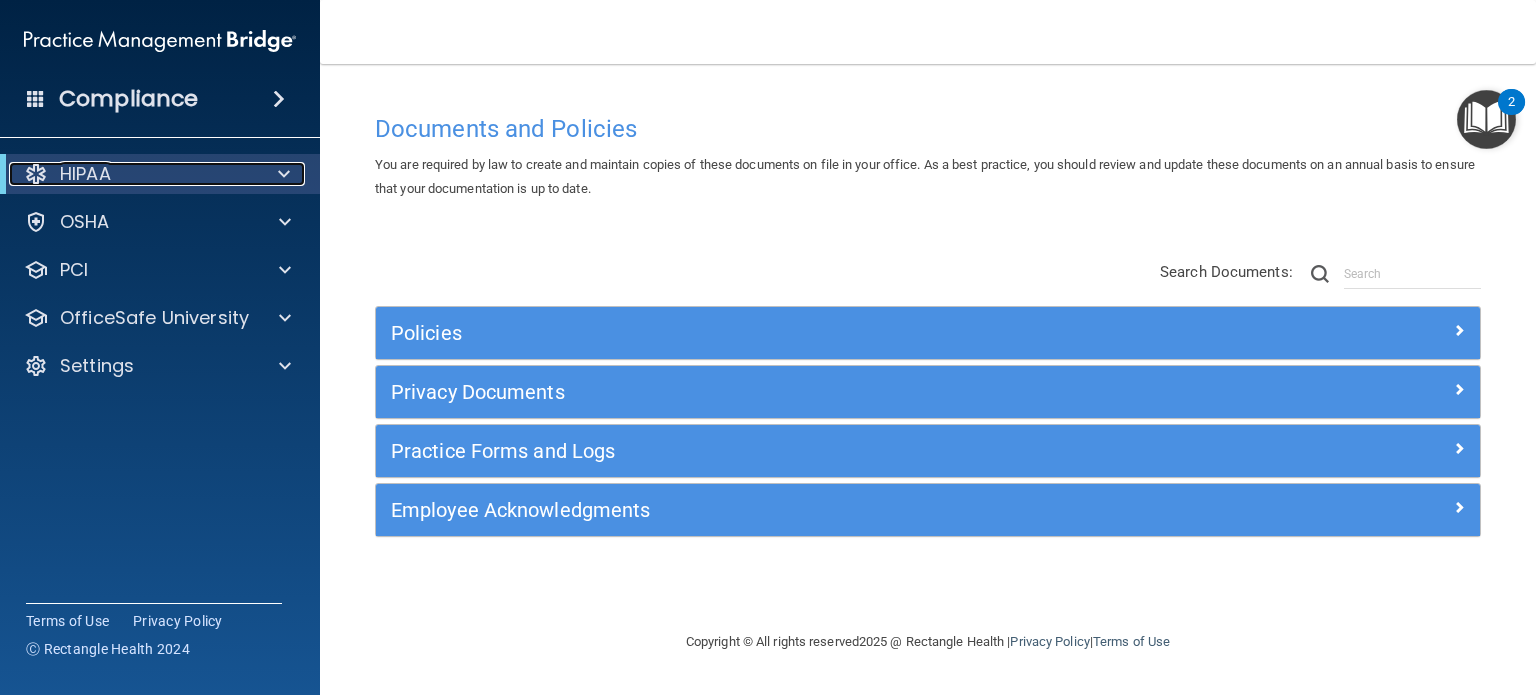 click on "HIPAA" at bounding box center [132, 174] 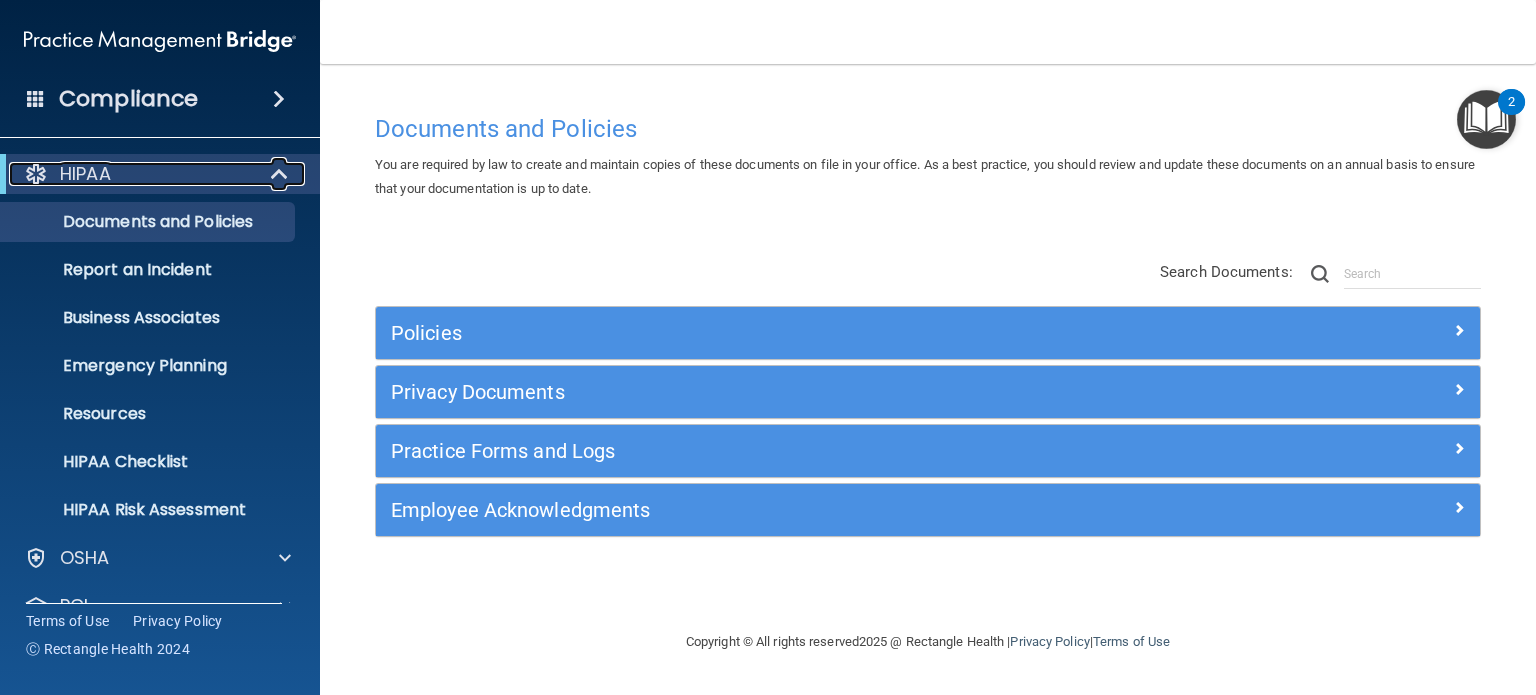 click at bounding box center [280, 174] 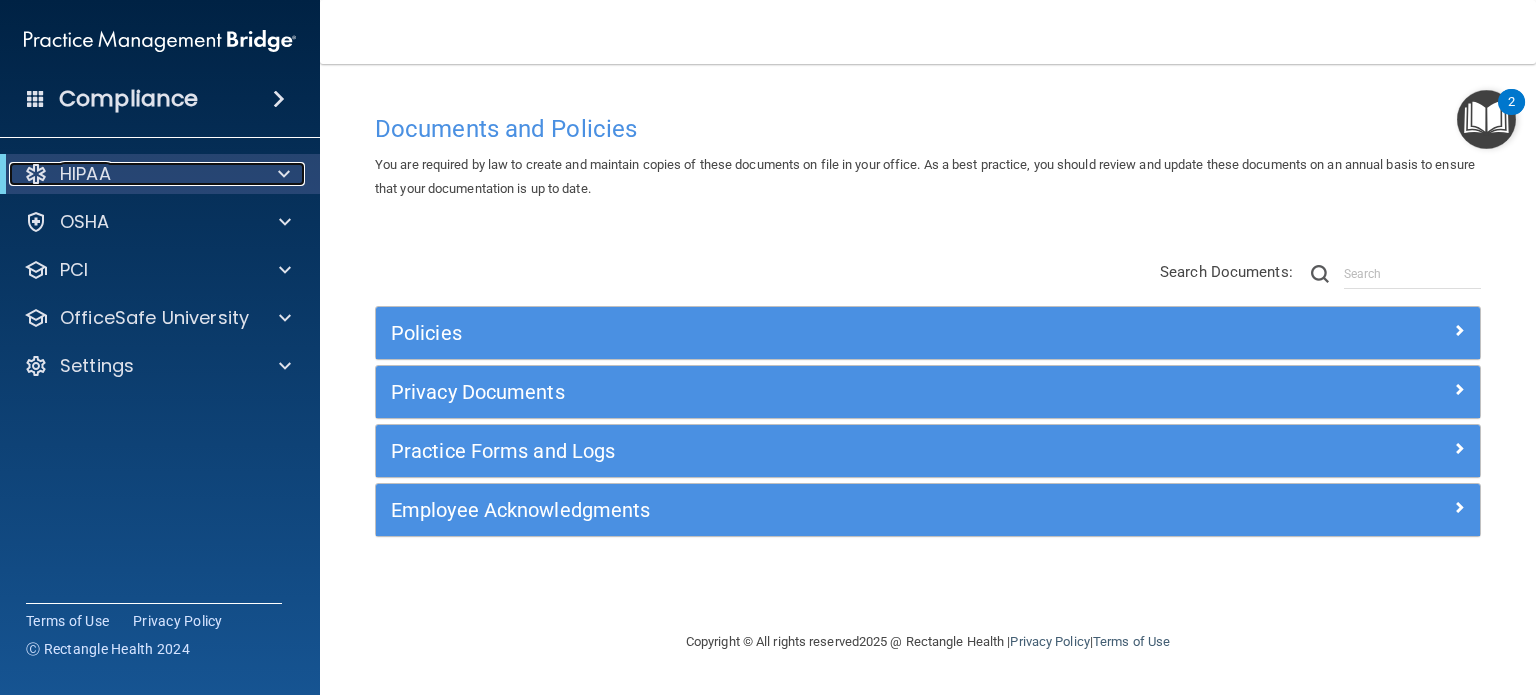 click at bounding box center (280, 174) 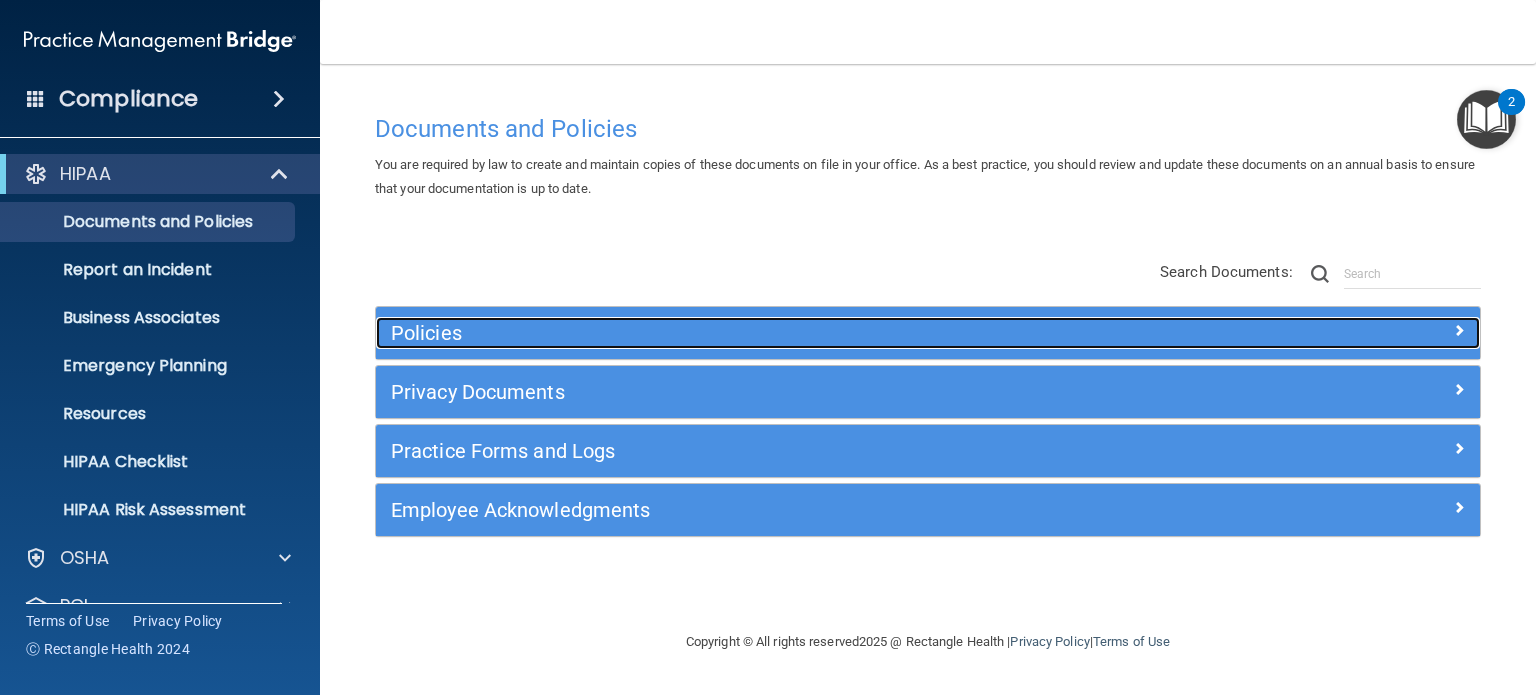 click on "Policies" at bounding box center [790, 333] 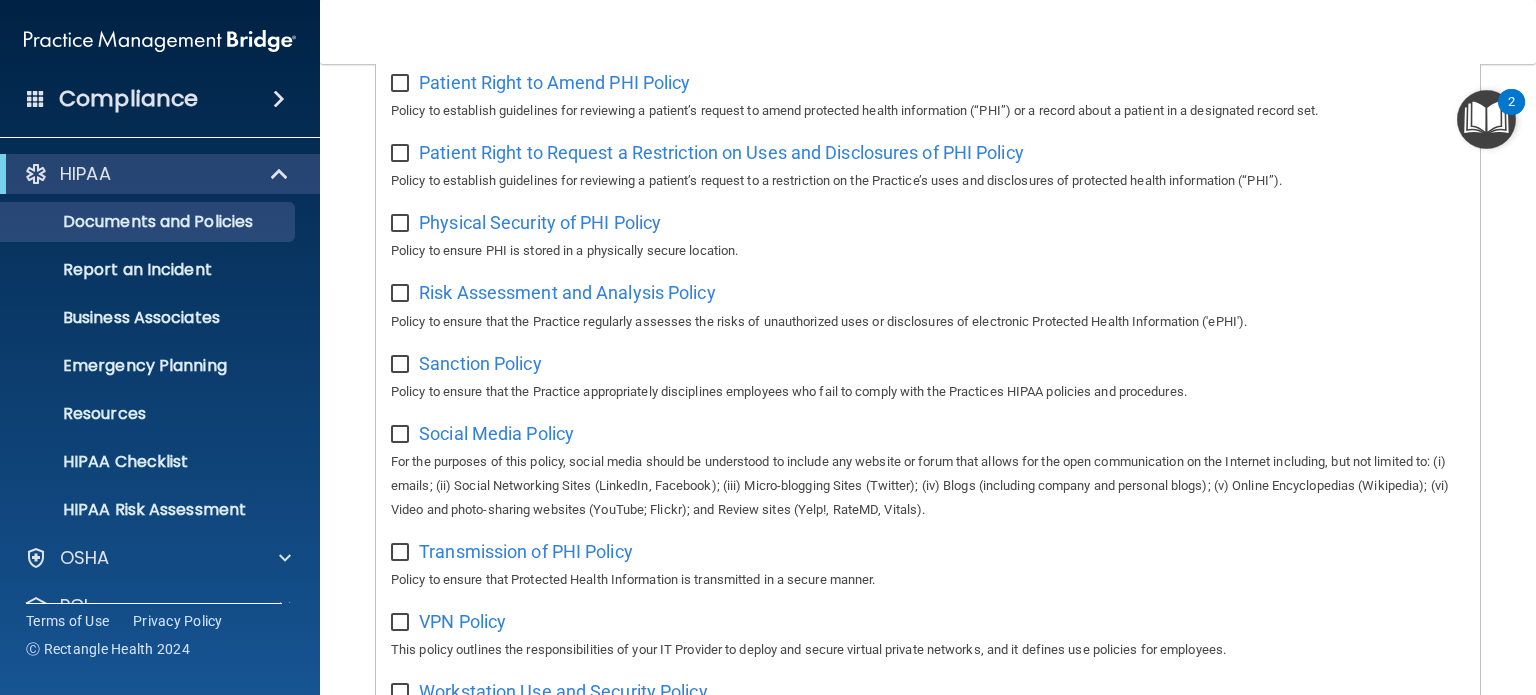 scroll, scrollTop: 1100, scrollLeft: 0, axis: vertical 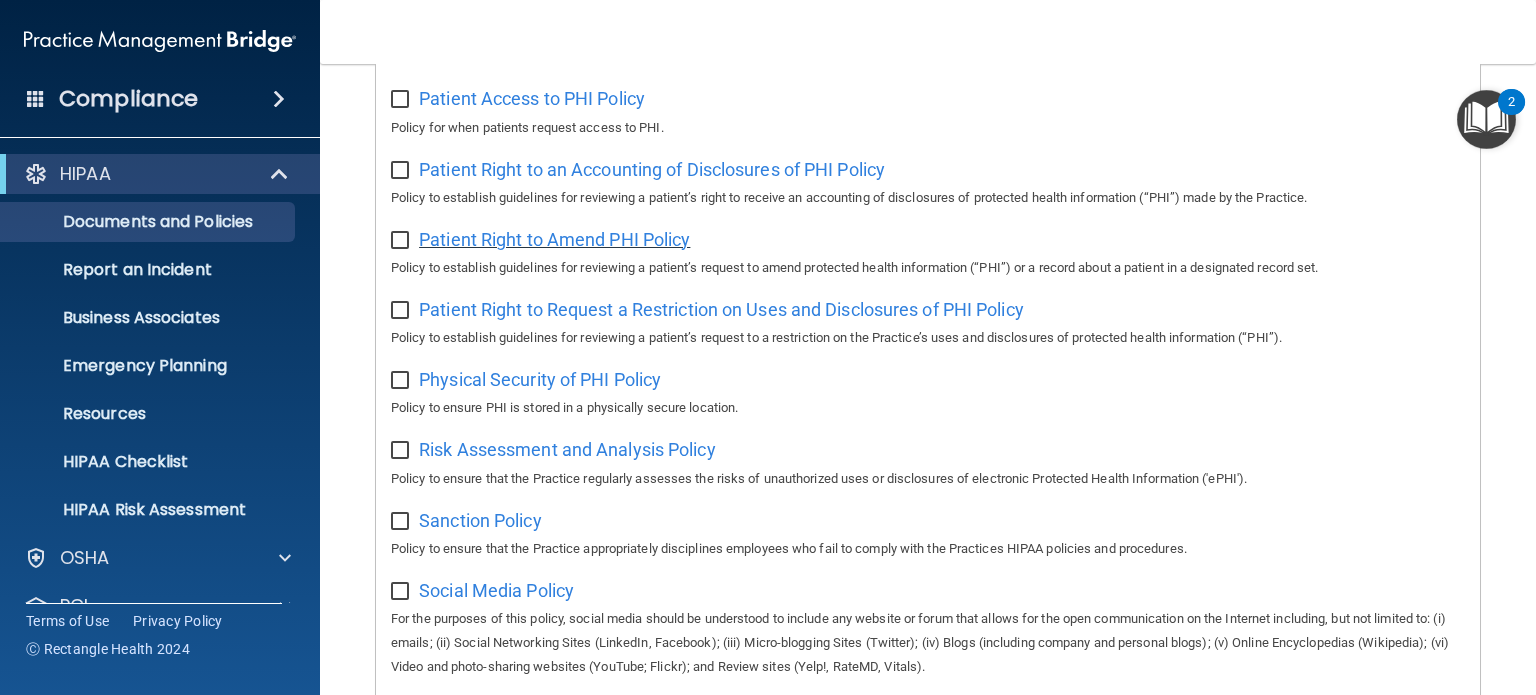click on "Patient Right to Amend PHI Policy" at bounding box center (554, 239) 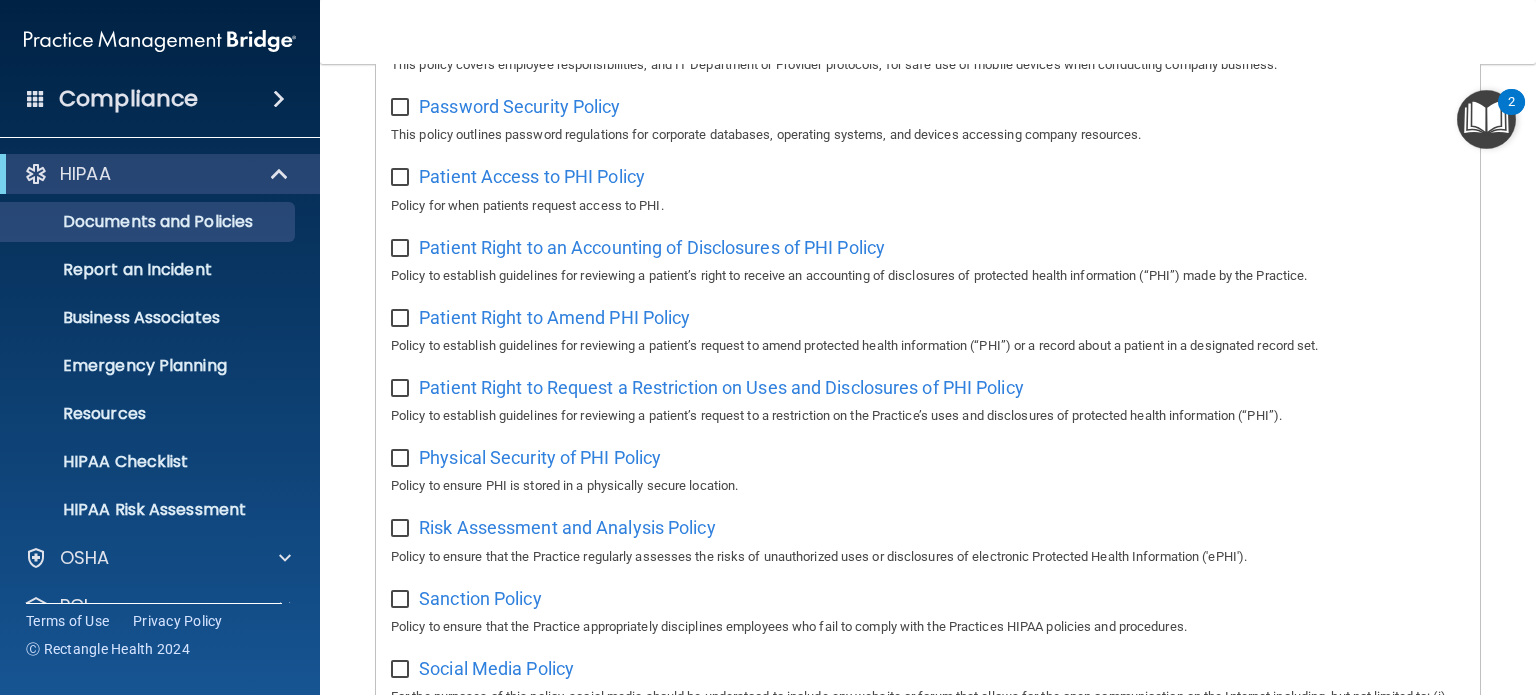 scroll, scrollTop: 900, scrollLeft: 0, axis: vertical 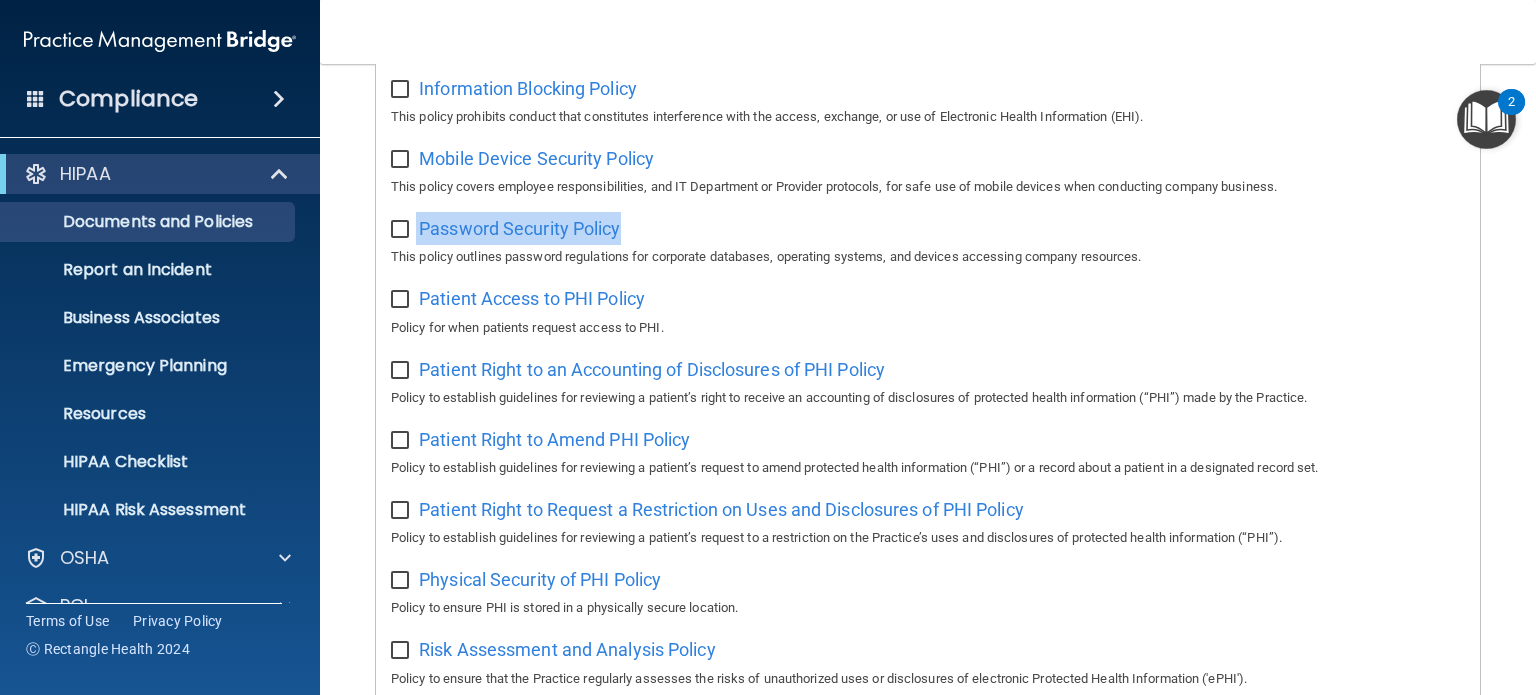 drag, startPoint x: 647, startPoint y: 235, endPoint x: 415, endPoint y: 232, distance: 232.0194 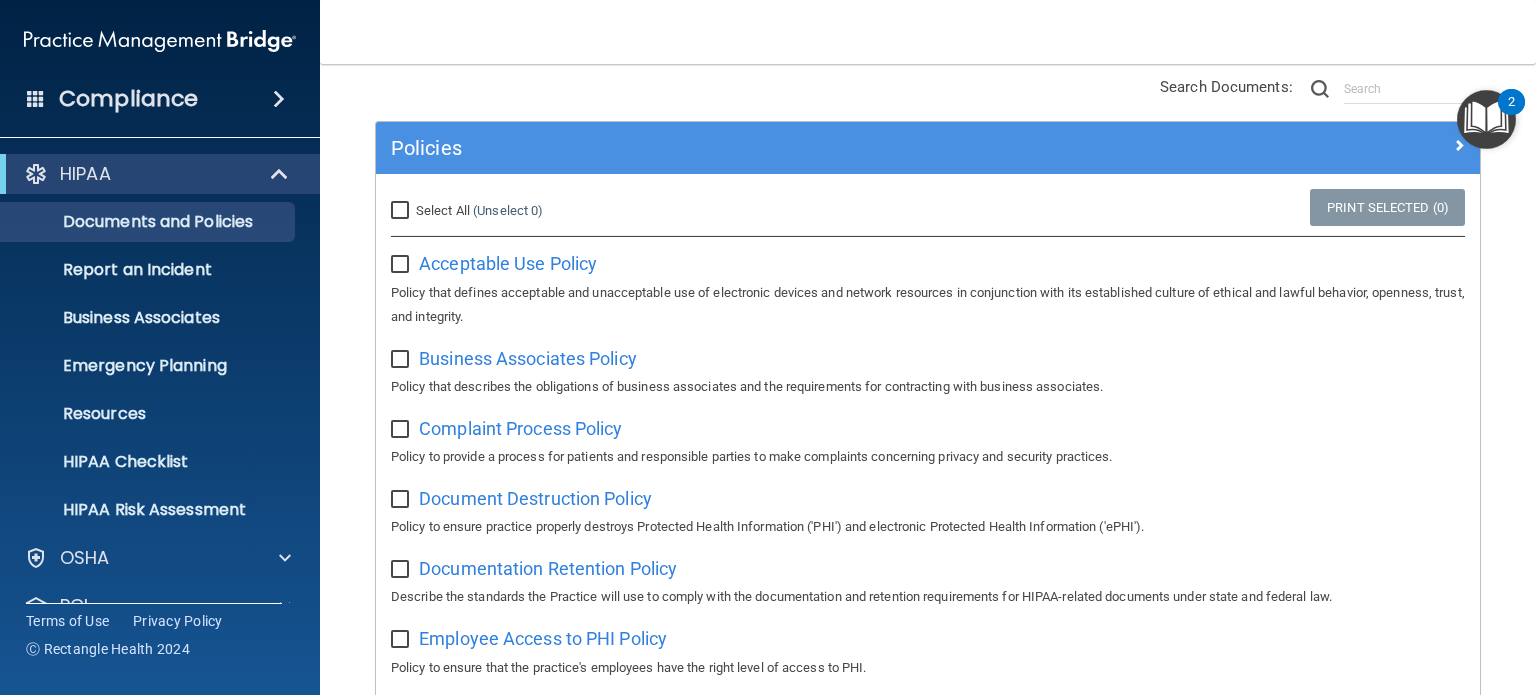 scroll, scrollTop: 100, scrollLeft: 0, axis: vertical 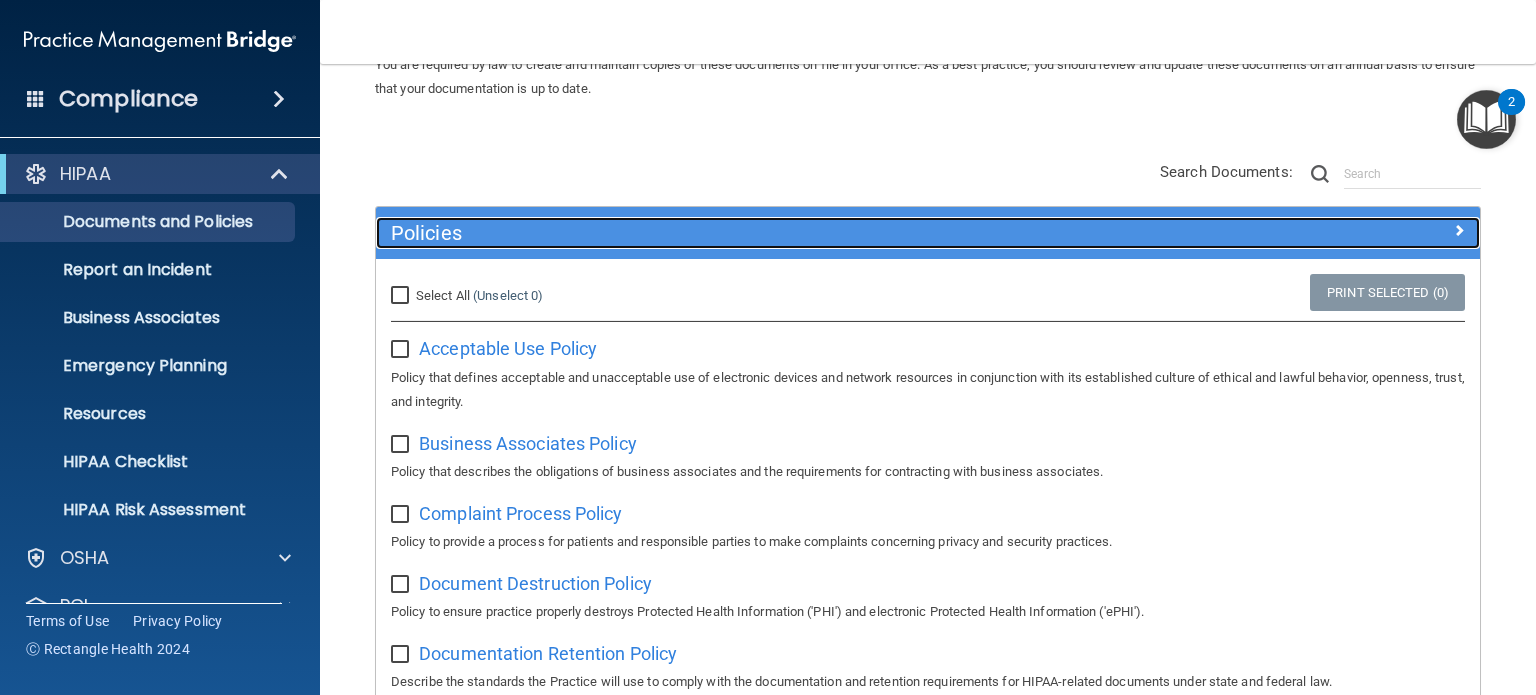 click on "Policies" at bounding box center (790, 233) 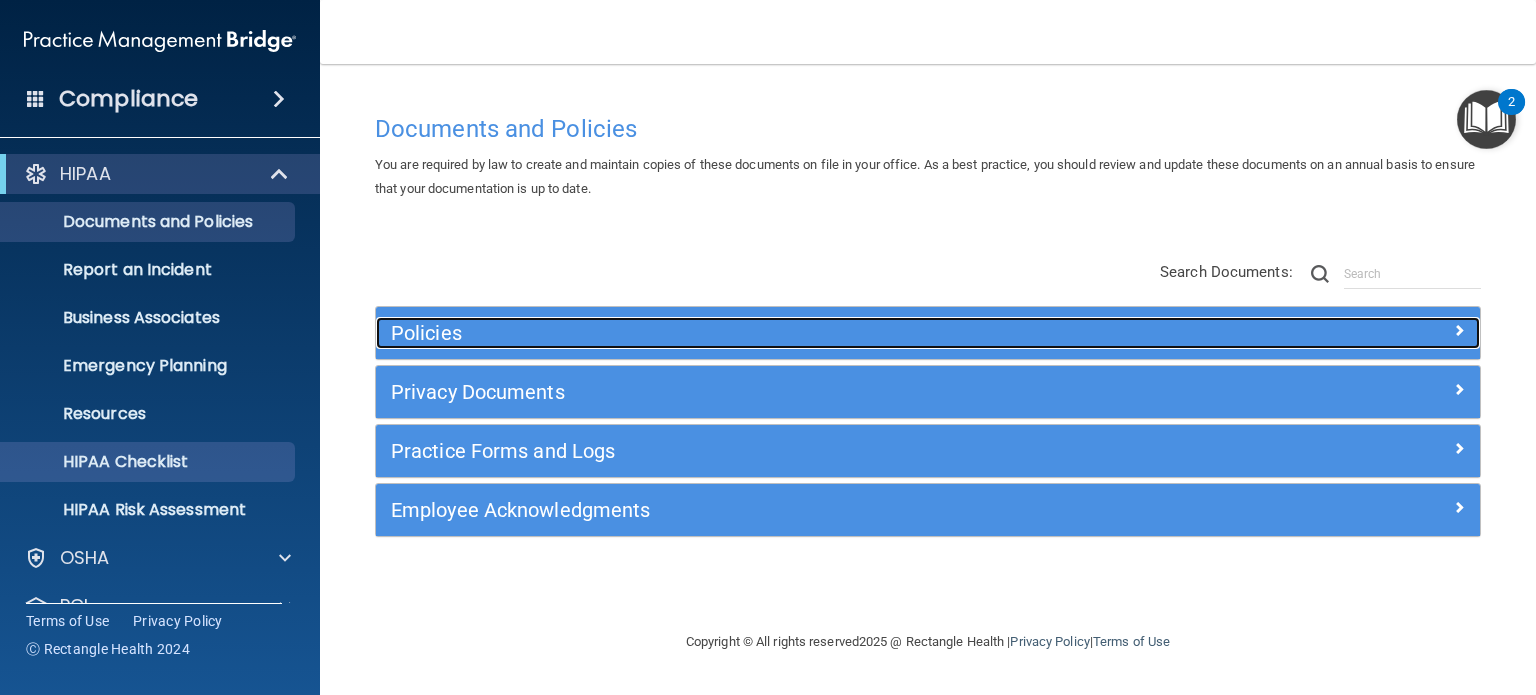 scroll, scrollTop: 0, scrollLeft: 0, axis: both 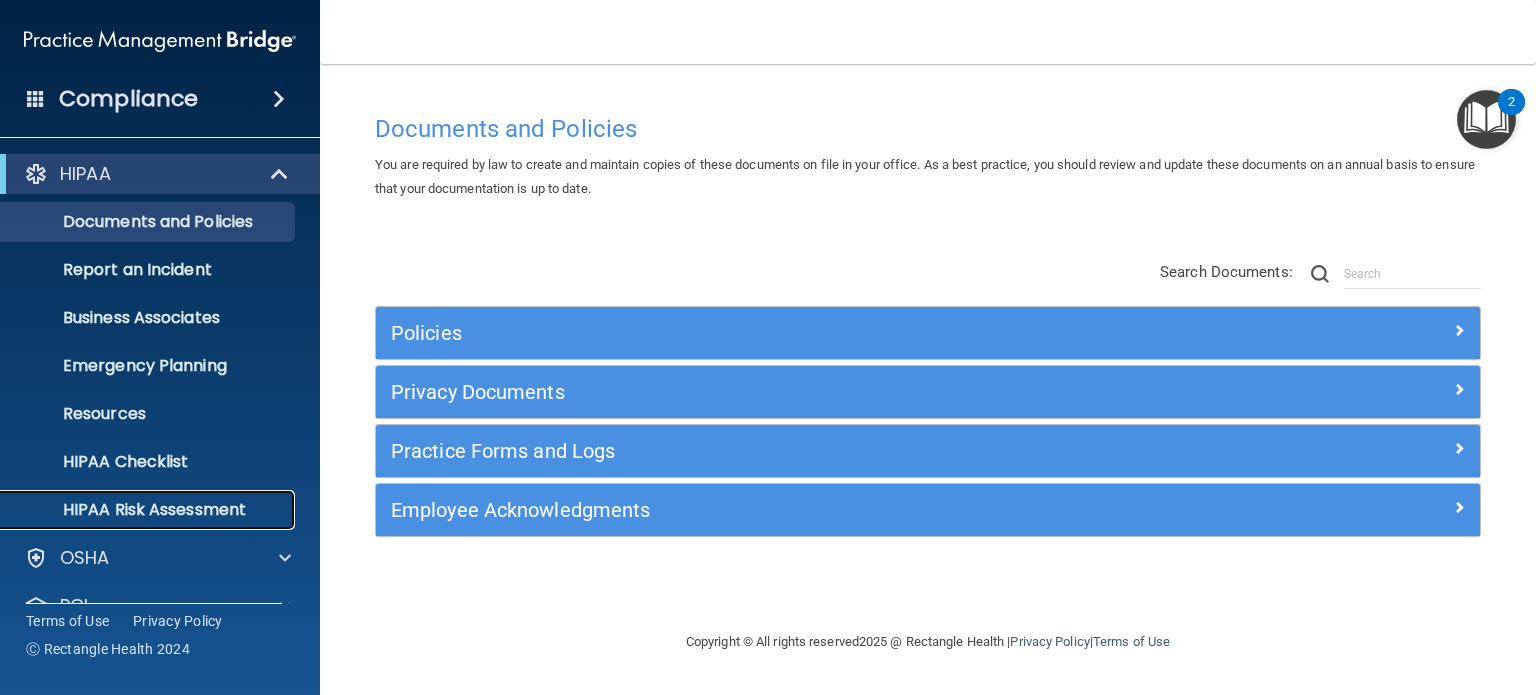 click on "HIPAA Risk Assessment" at bounding box center (149, 510) 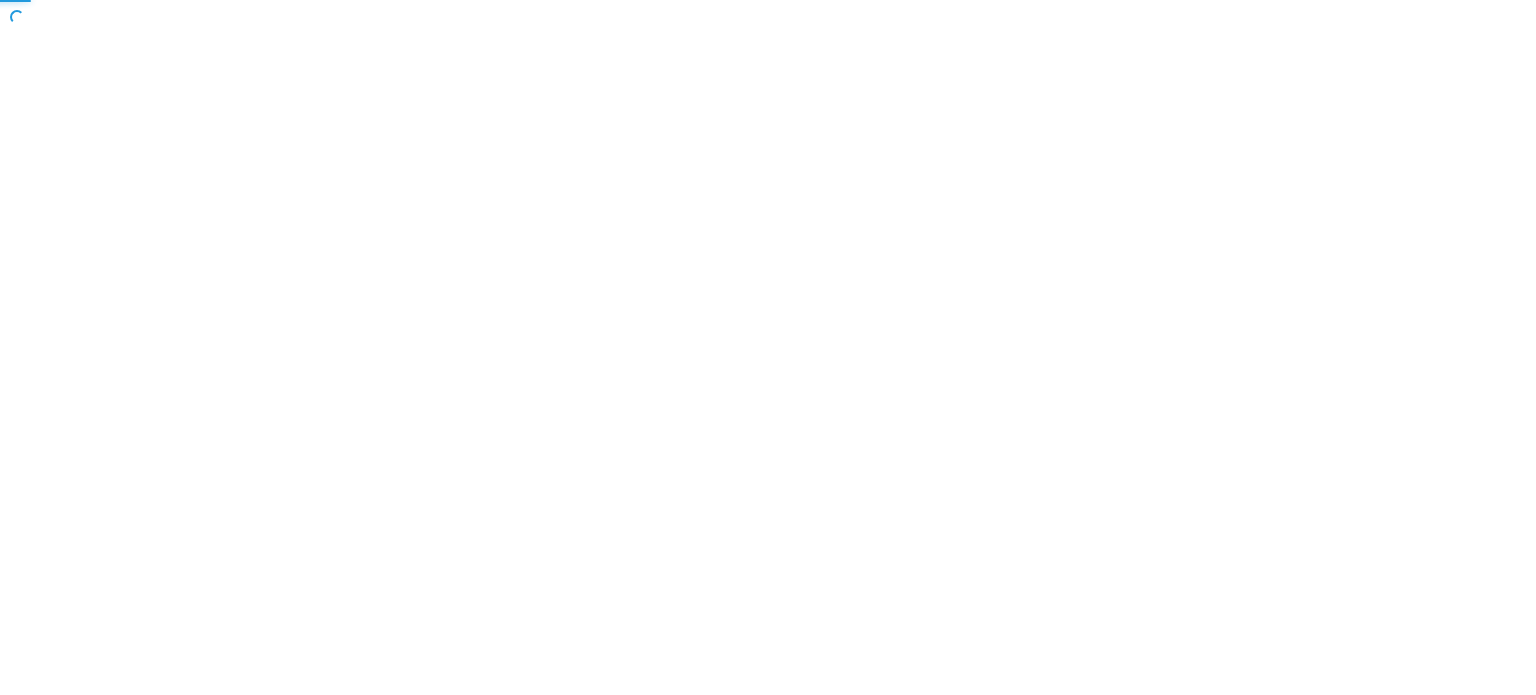 scroll, scrollTop: 0, scrollLeft: 0, axis: both 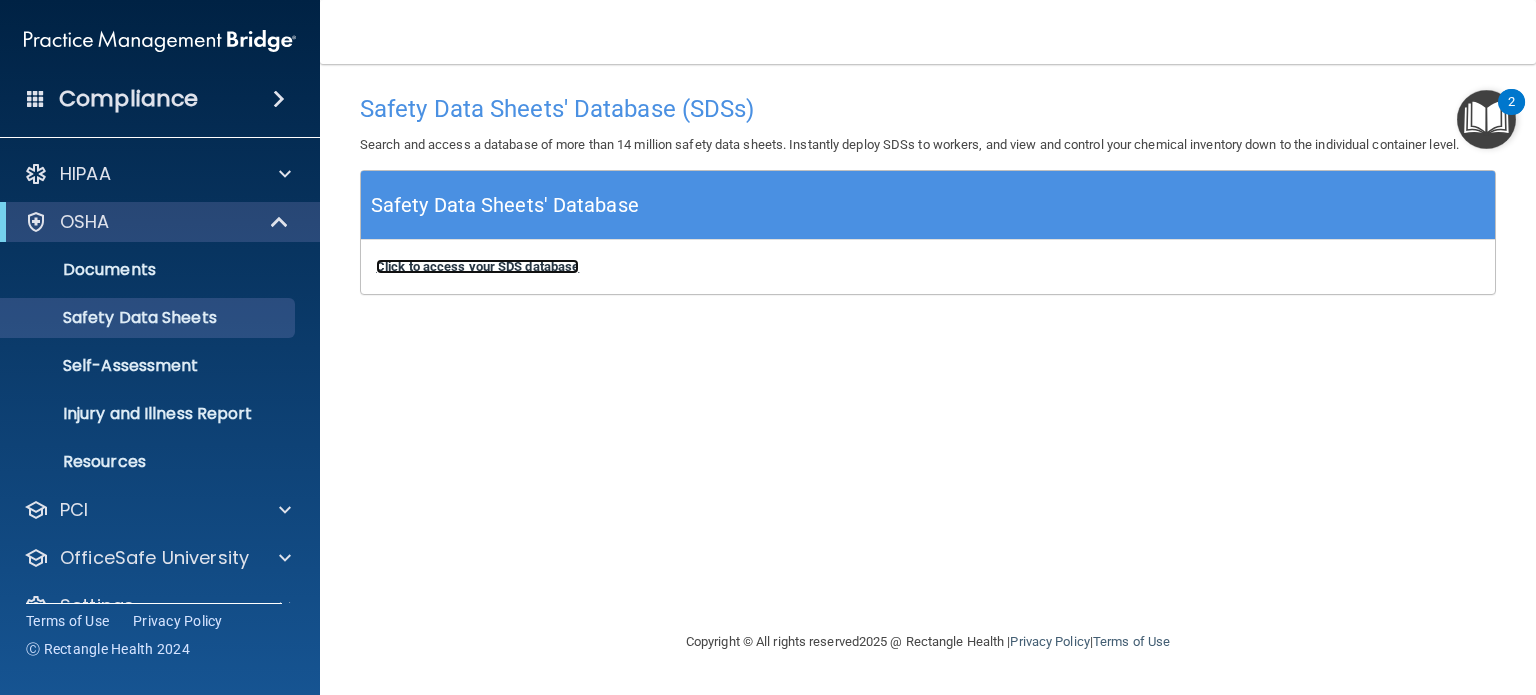 click on "Click to access your SDS database" at bounding box center [477, 266] 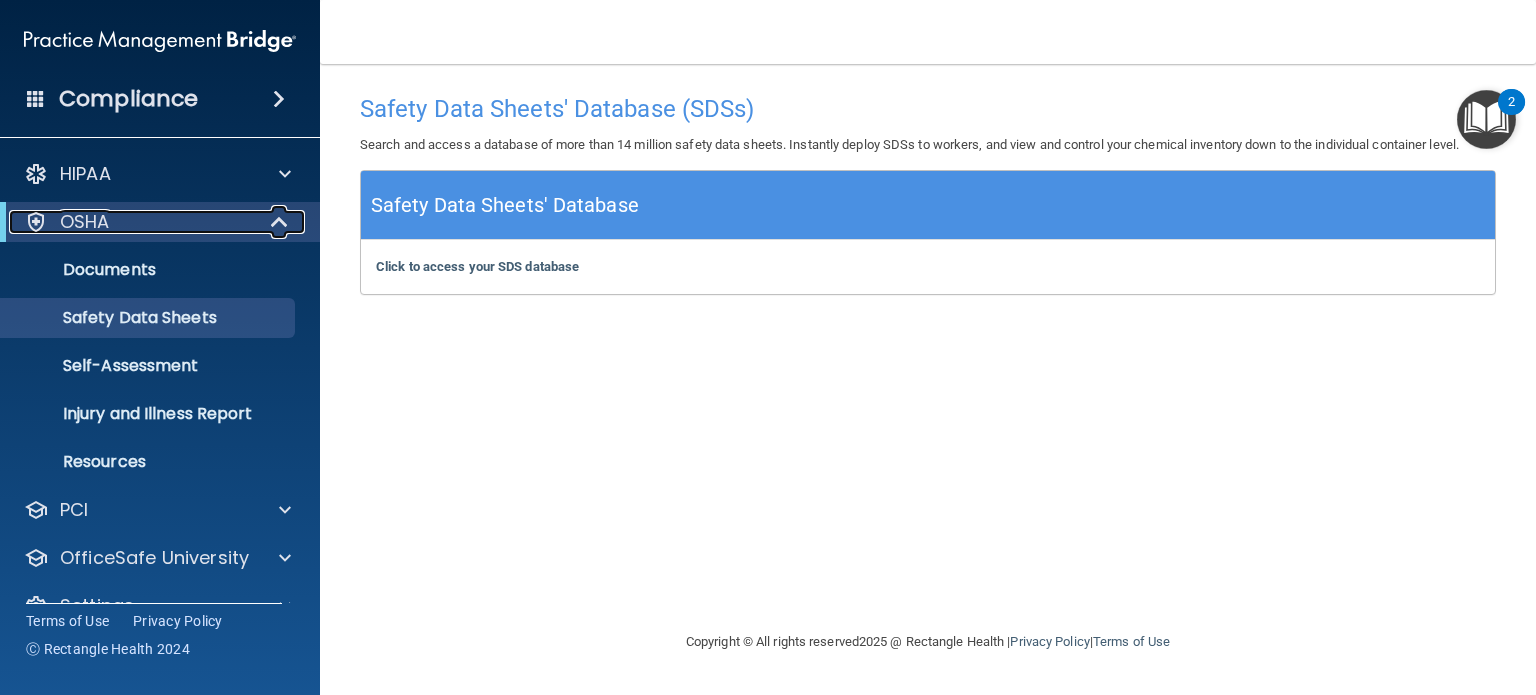 click at bounding box center (281, 222) 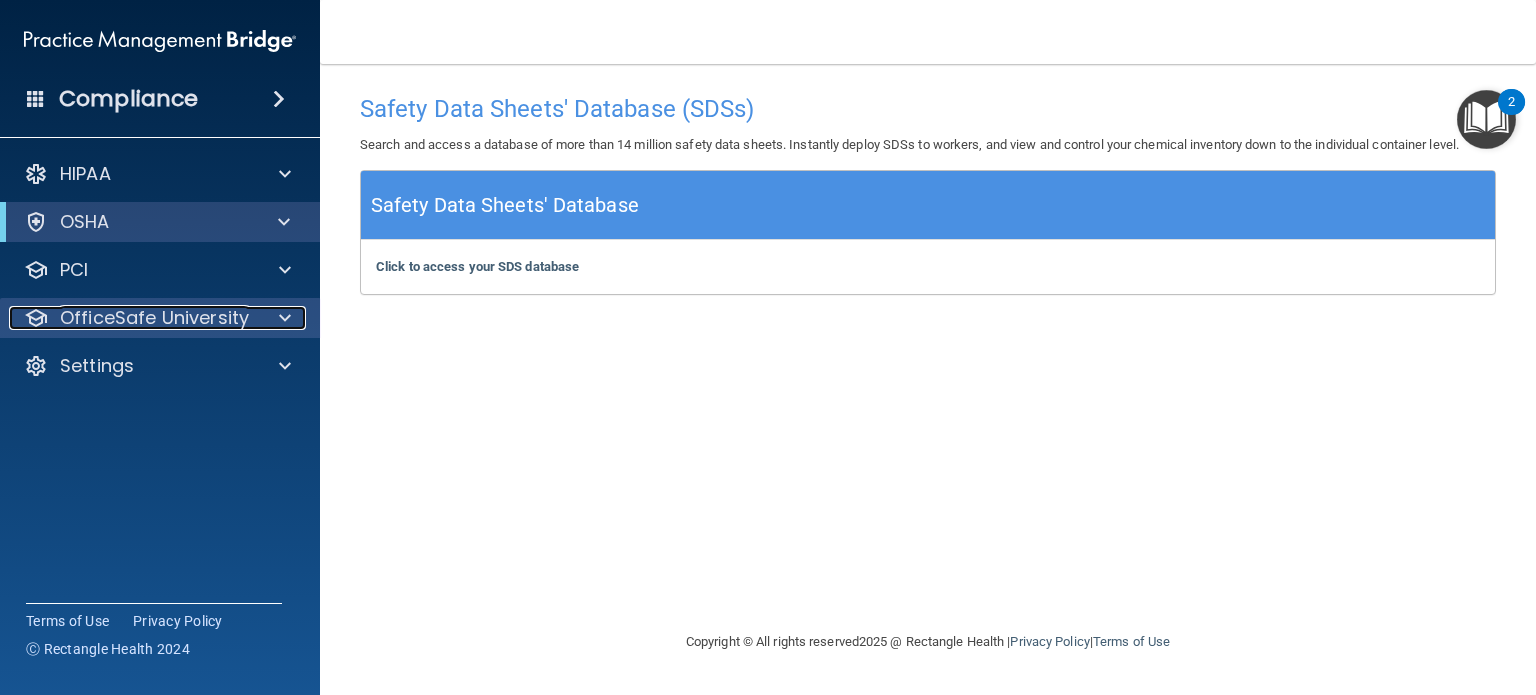 click at bounding box center (285, 318) 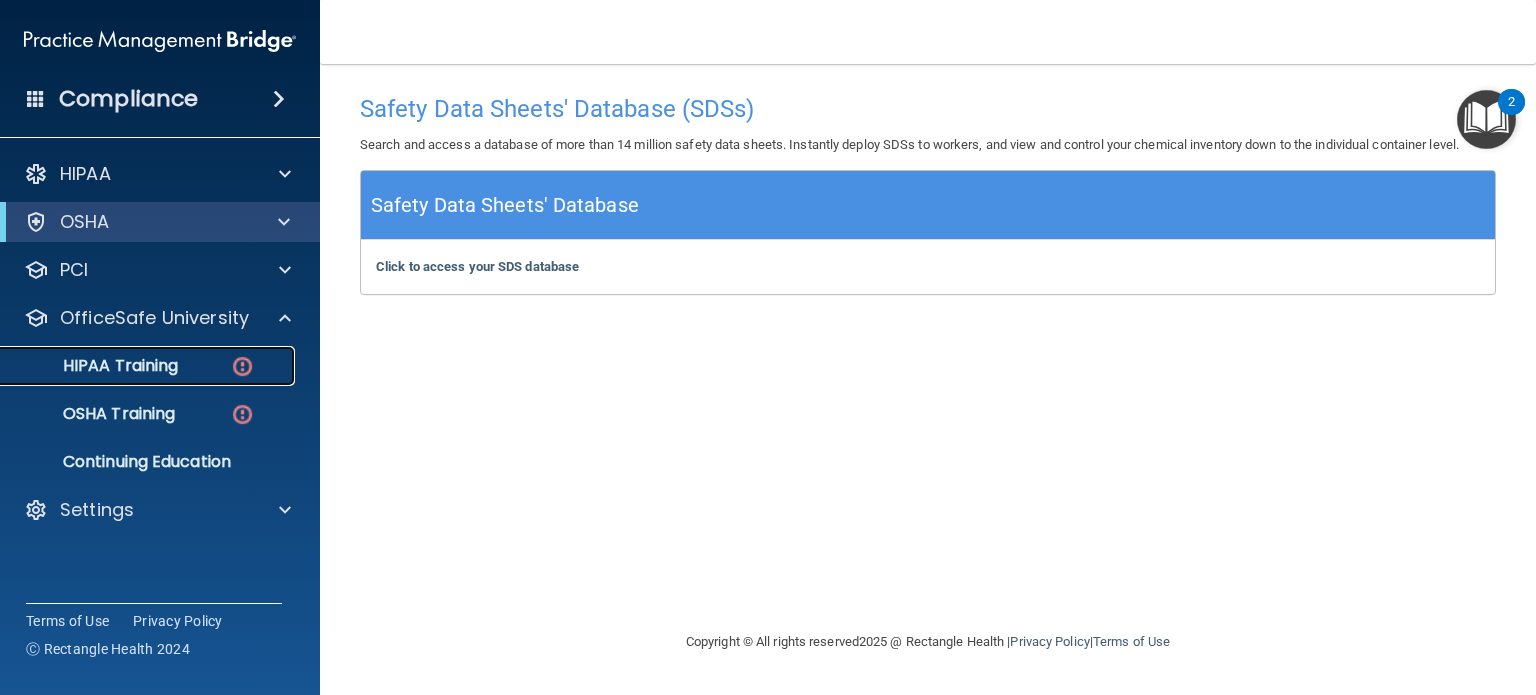 click on "HIPAA Training" at bounding box center [95, 366] 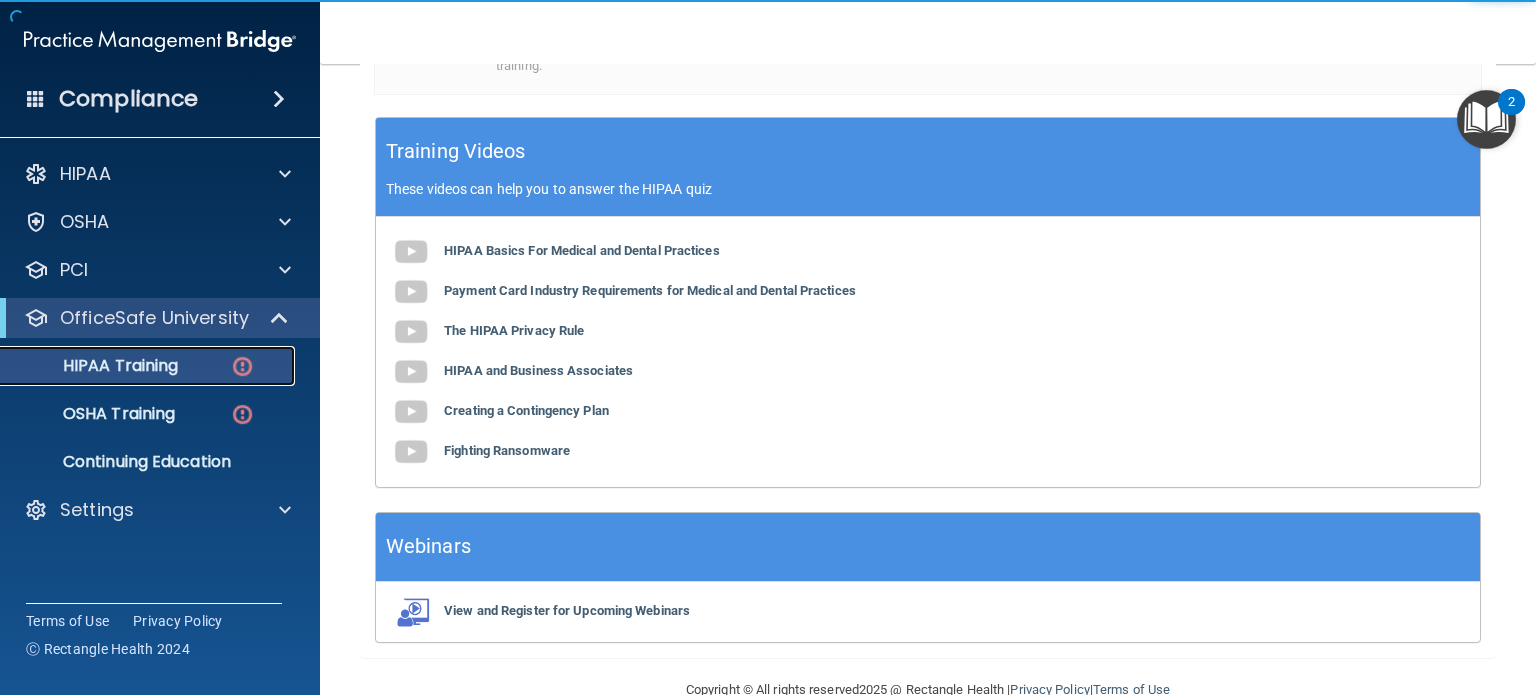 scroll, scrollTop: 600, scrollLeft: 0, axis: vertical 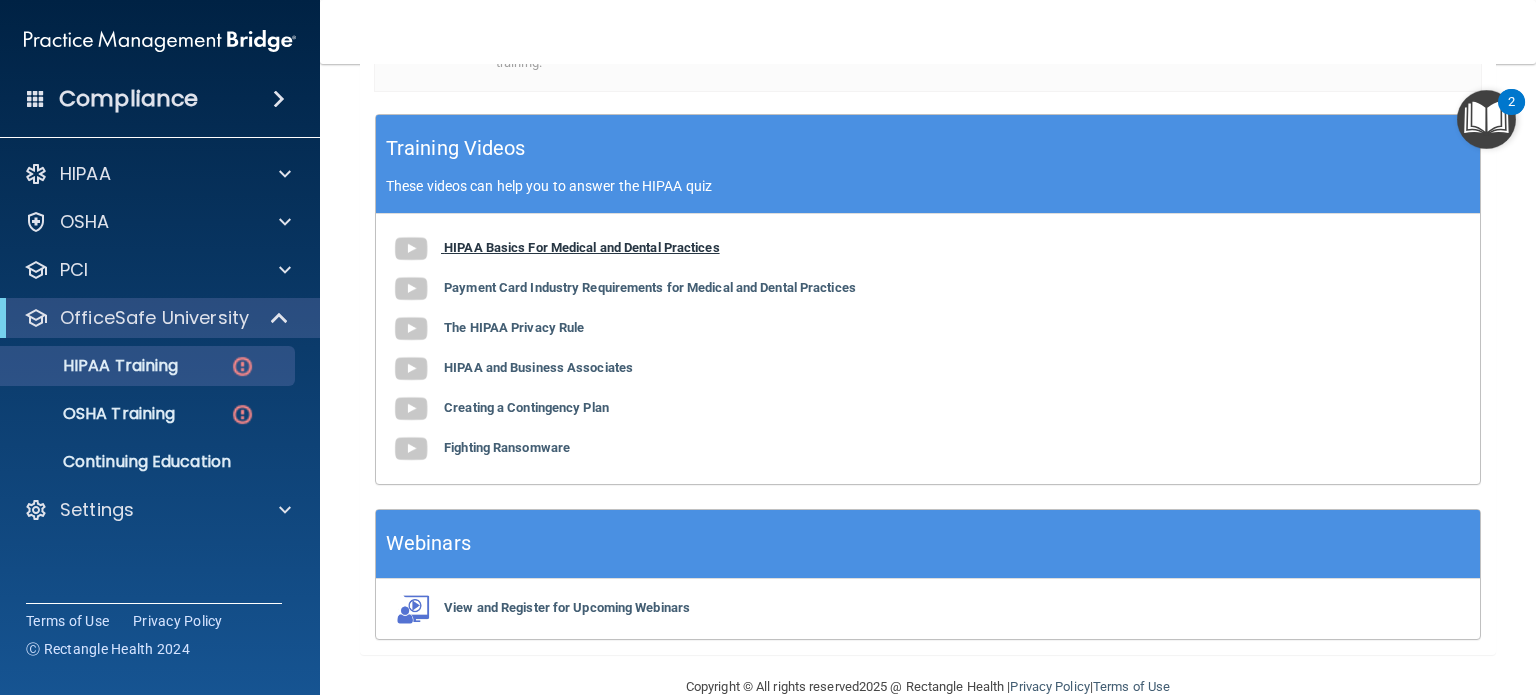 click on "HIPAA Basics For Medical and Dental Practices" at bounding box center [582, 247] 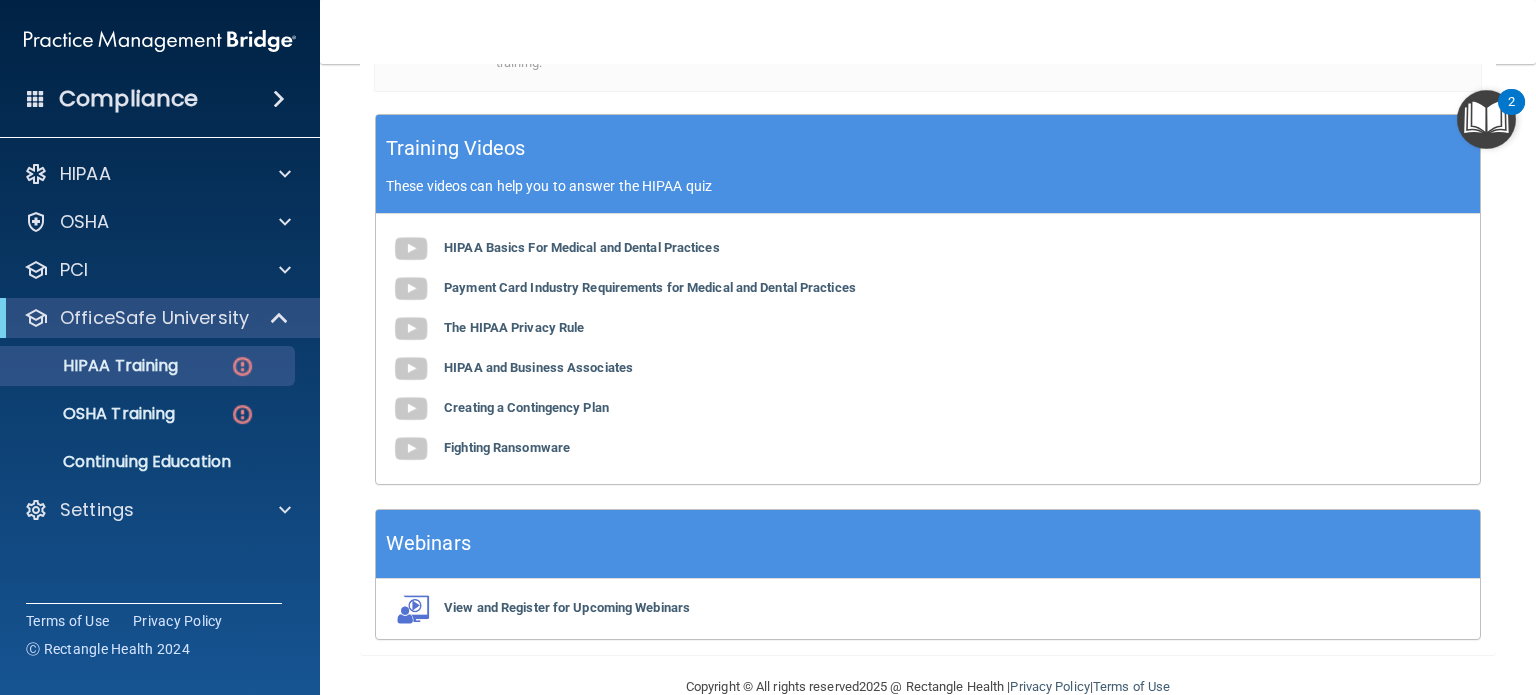 scroll, scrollTop: 100, scrollLeft: 0, axis: vertical 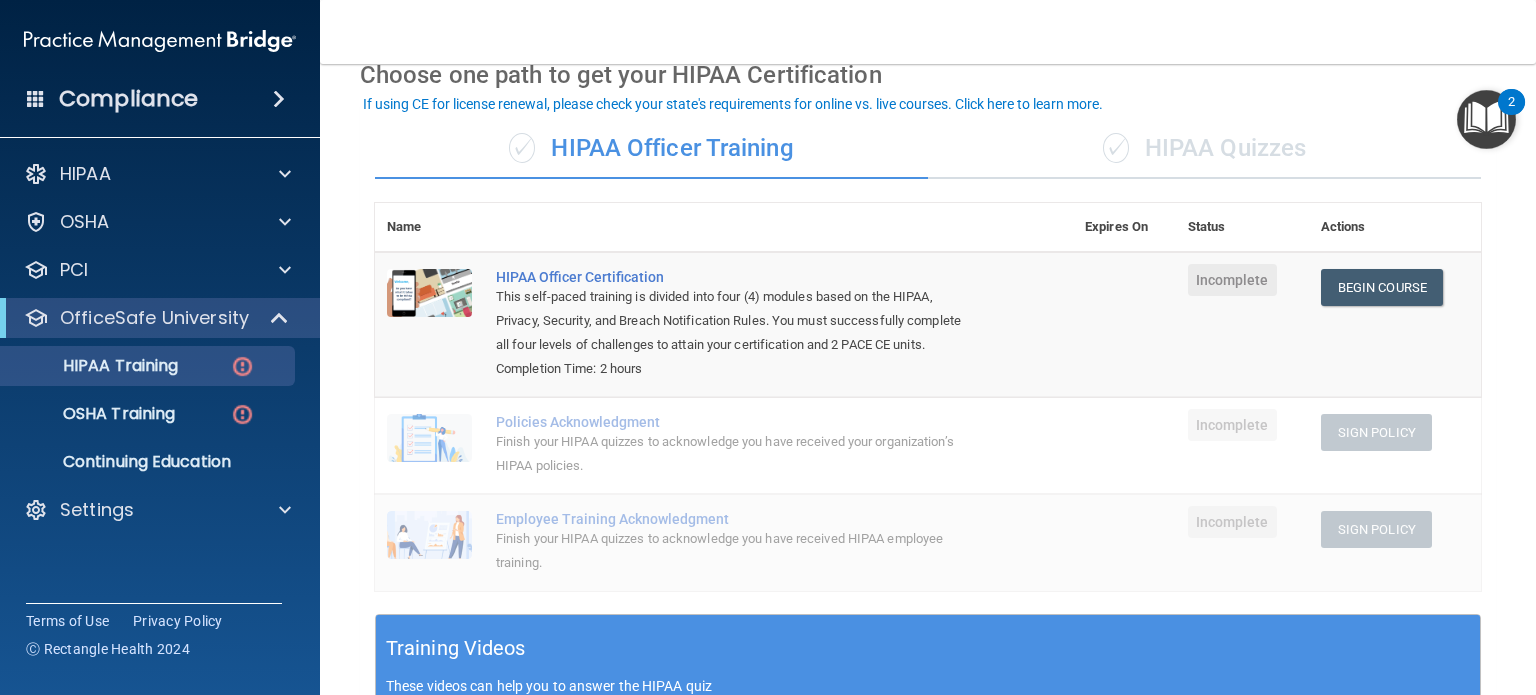 click on "✓   HIPAA Quizzes" at bounding box center [1204, 149] 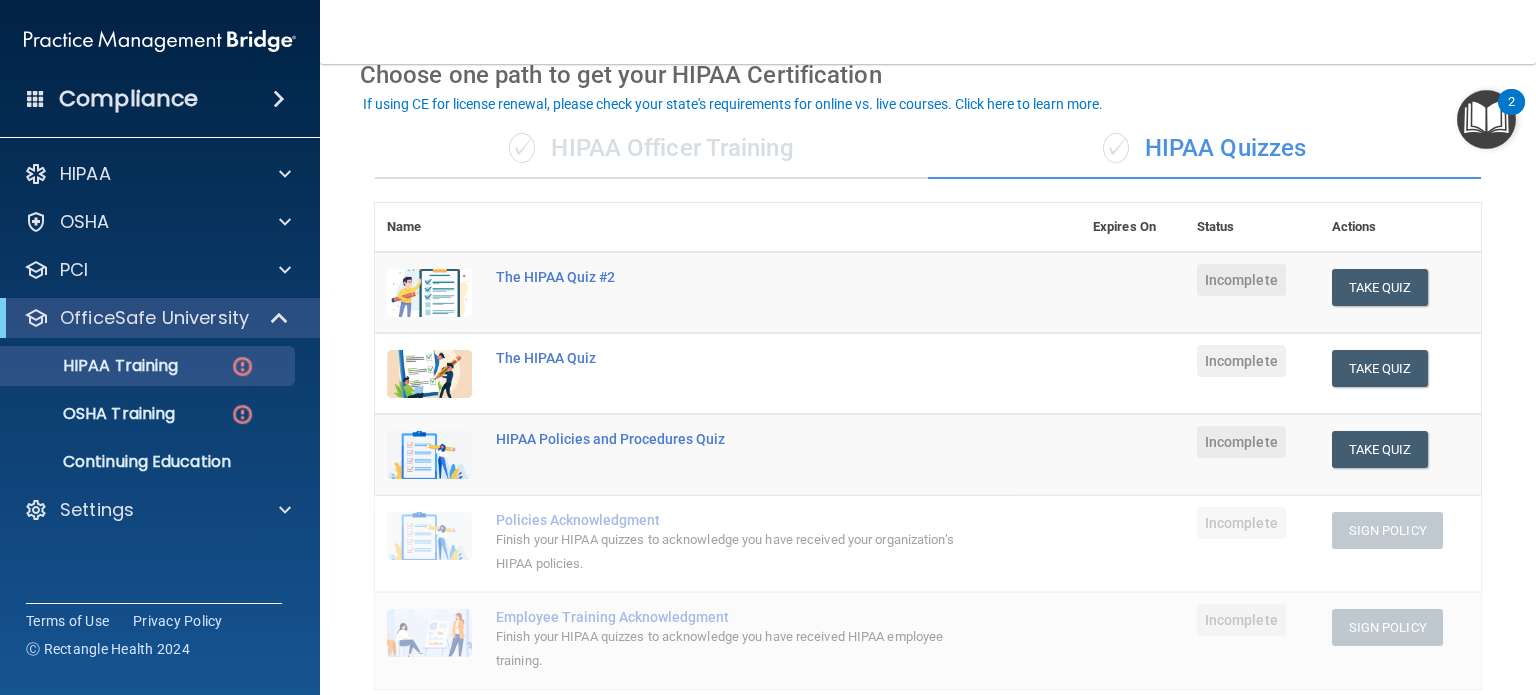click on "✓   HIPAA Officer Training" at bounding box center [651, 149] 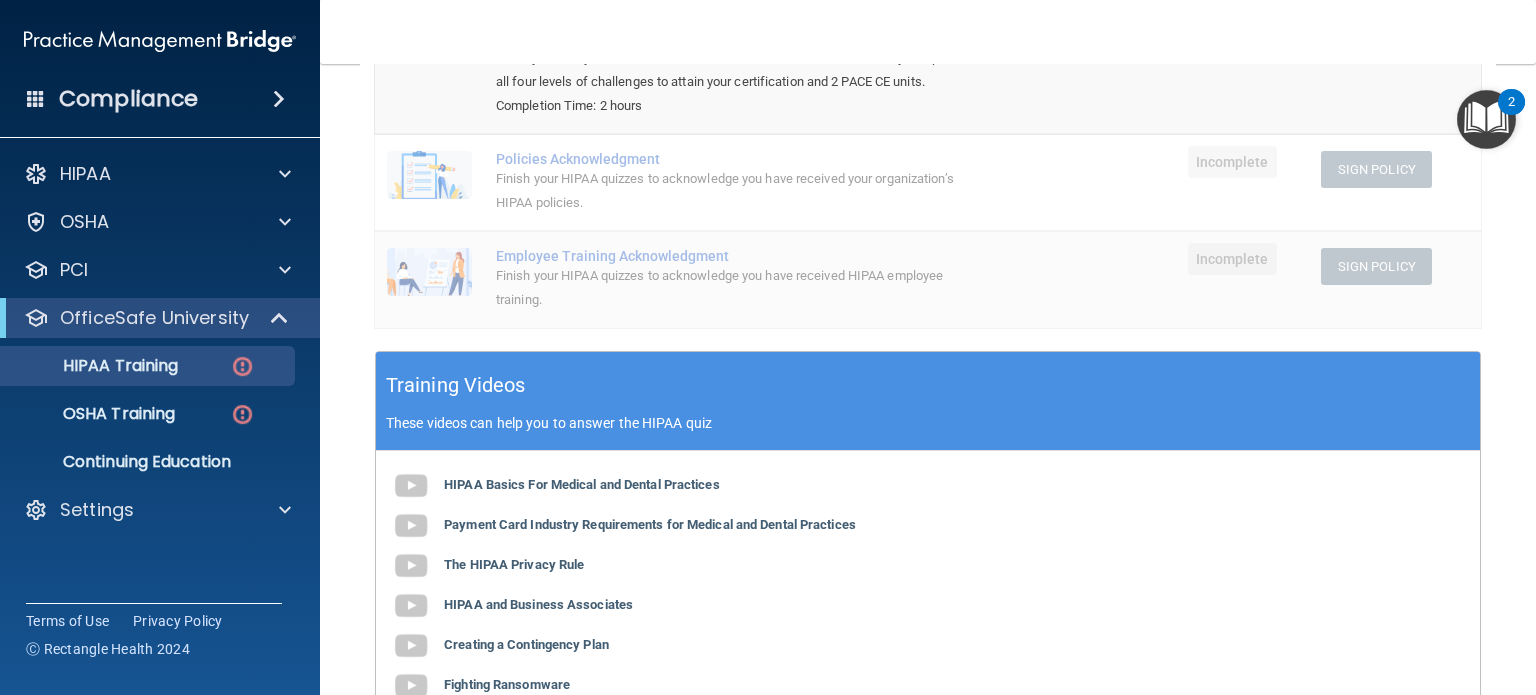 scroll, scrollTop: 63, scrollLeft: 0, axis: vertical 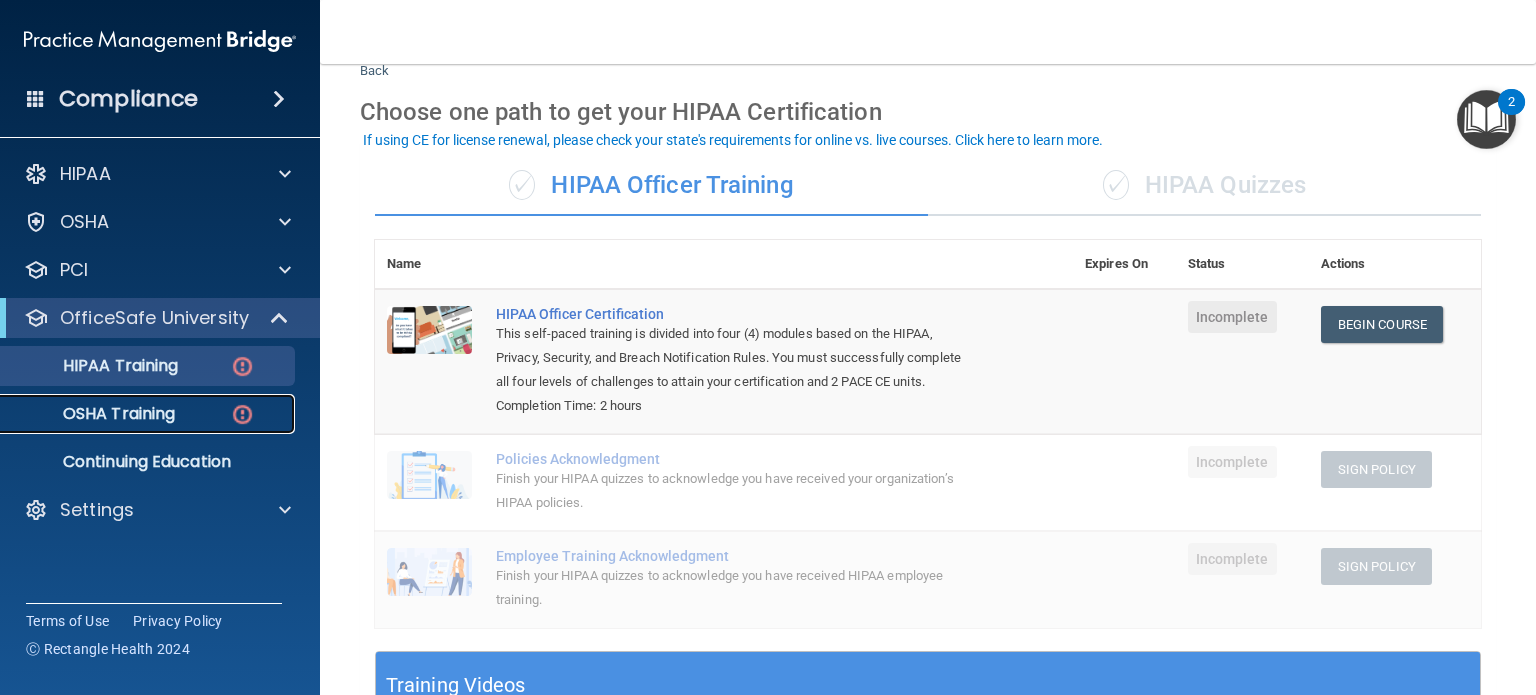 click on "OSHA Training" at bounding box center (149, 414) 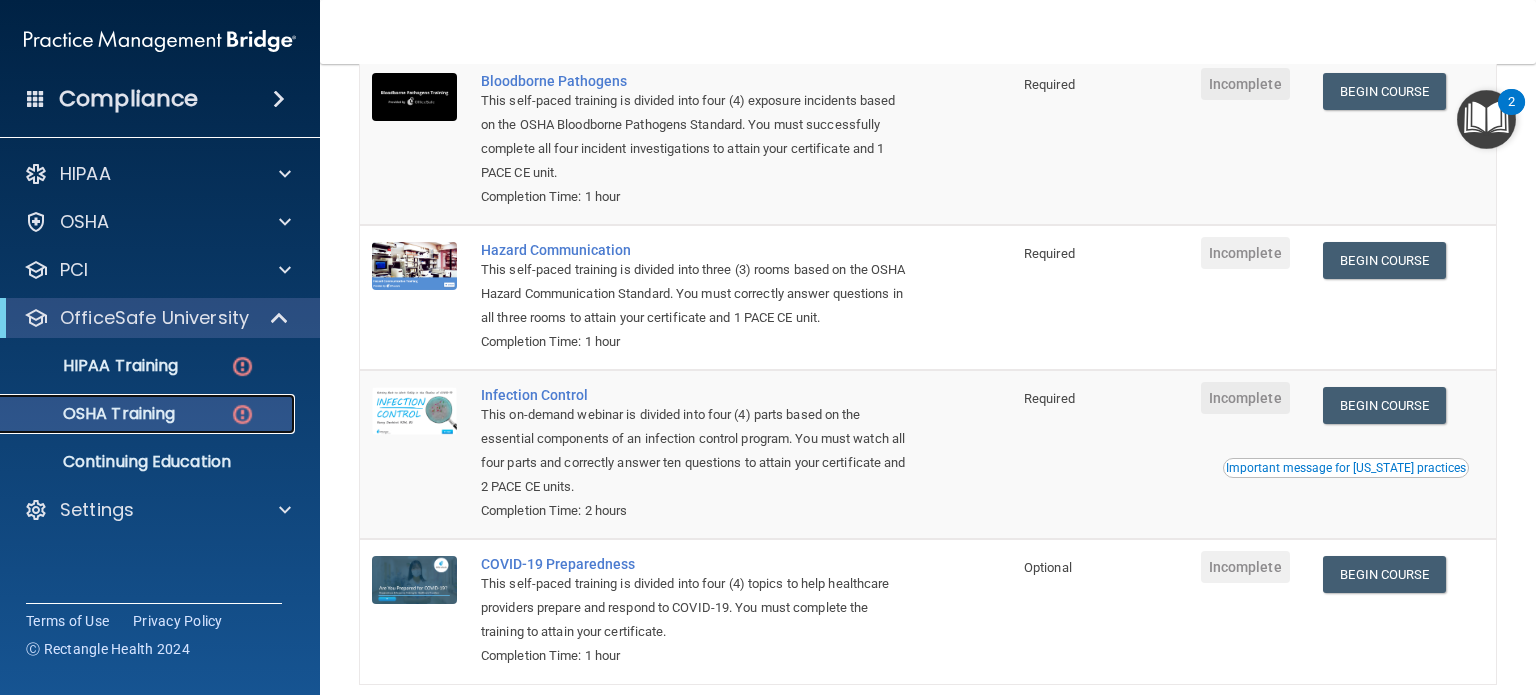 scroll, scrollTop: 19, scrollLeft: 0, axis: vertical 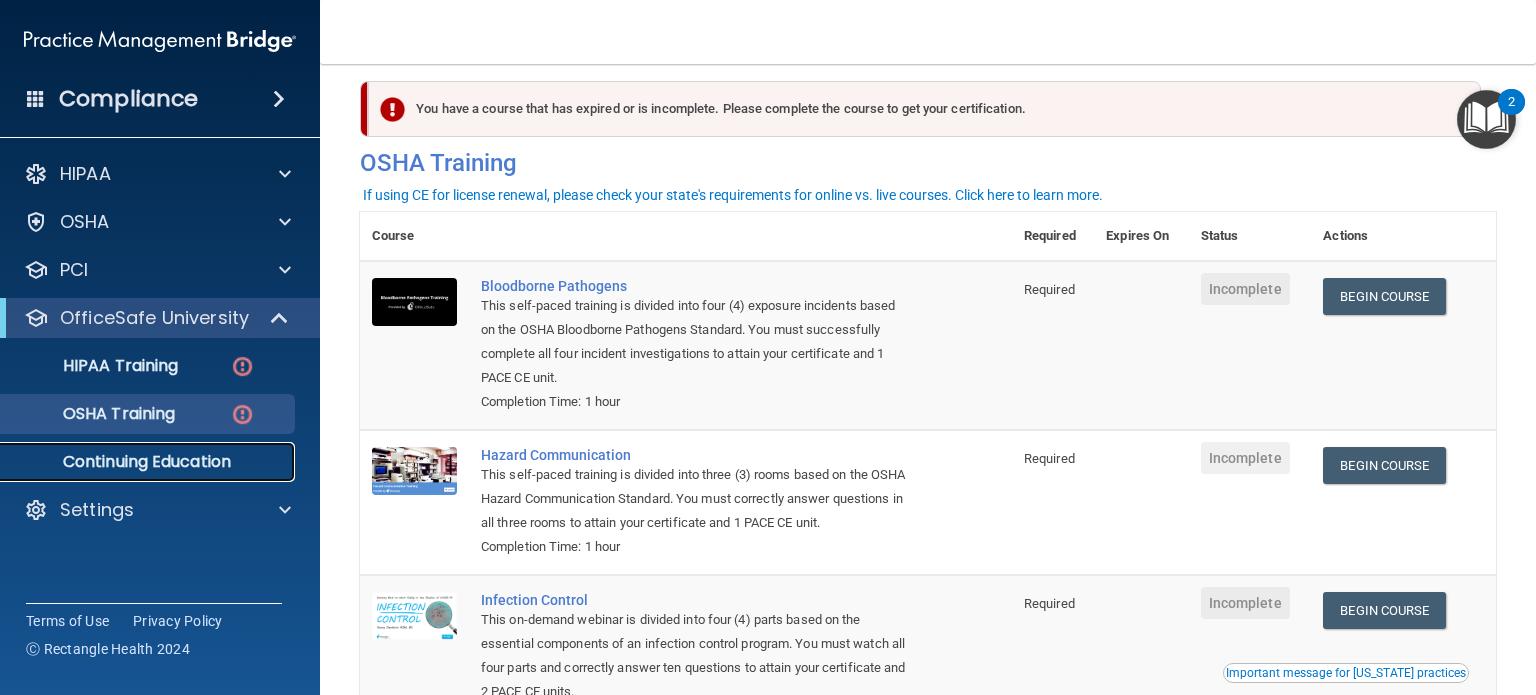 click on "Continuing Education" at bounding box center [149, 462] 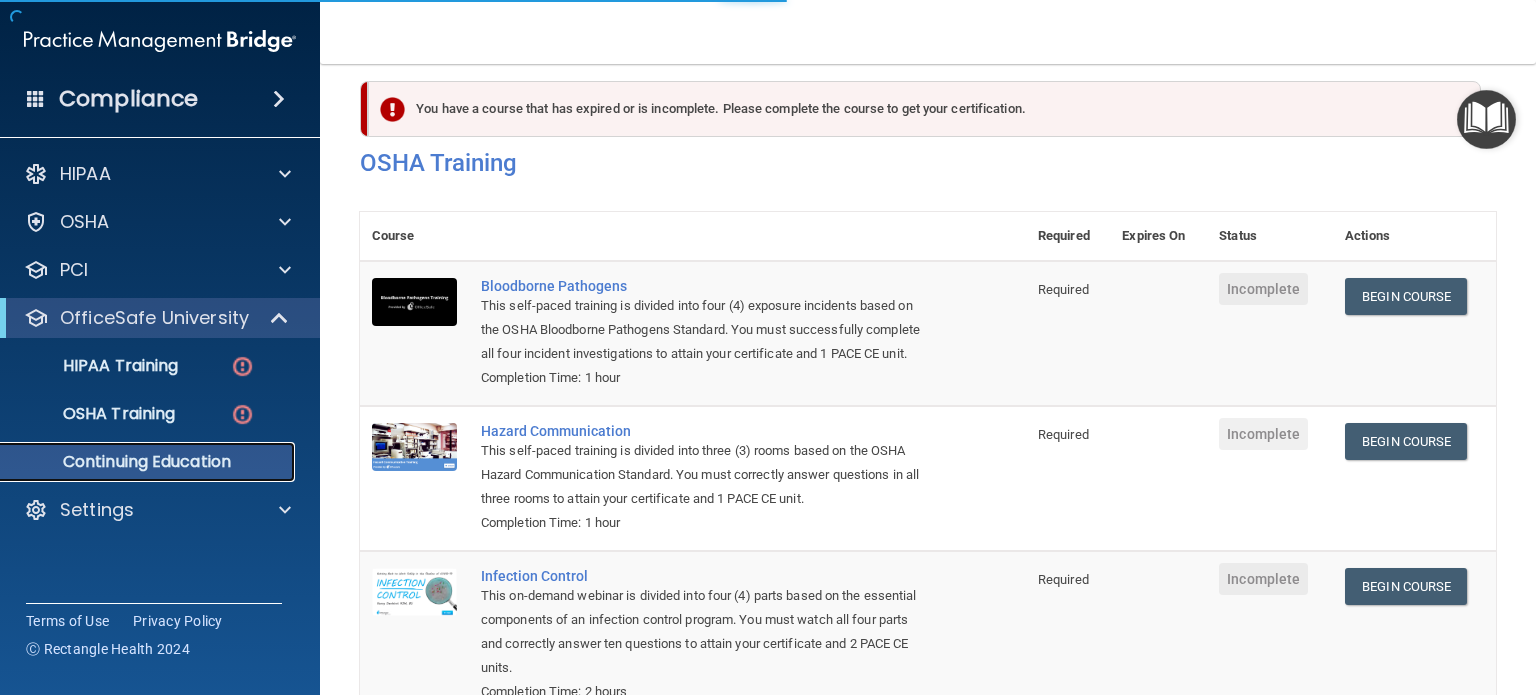 scroll, scrollTop: 0, scrollLeft: 0, axis: both 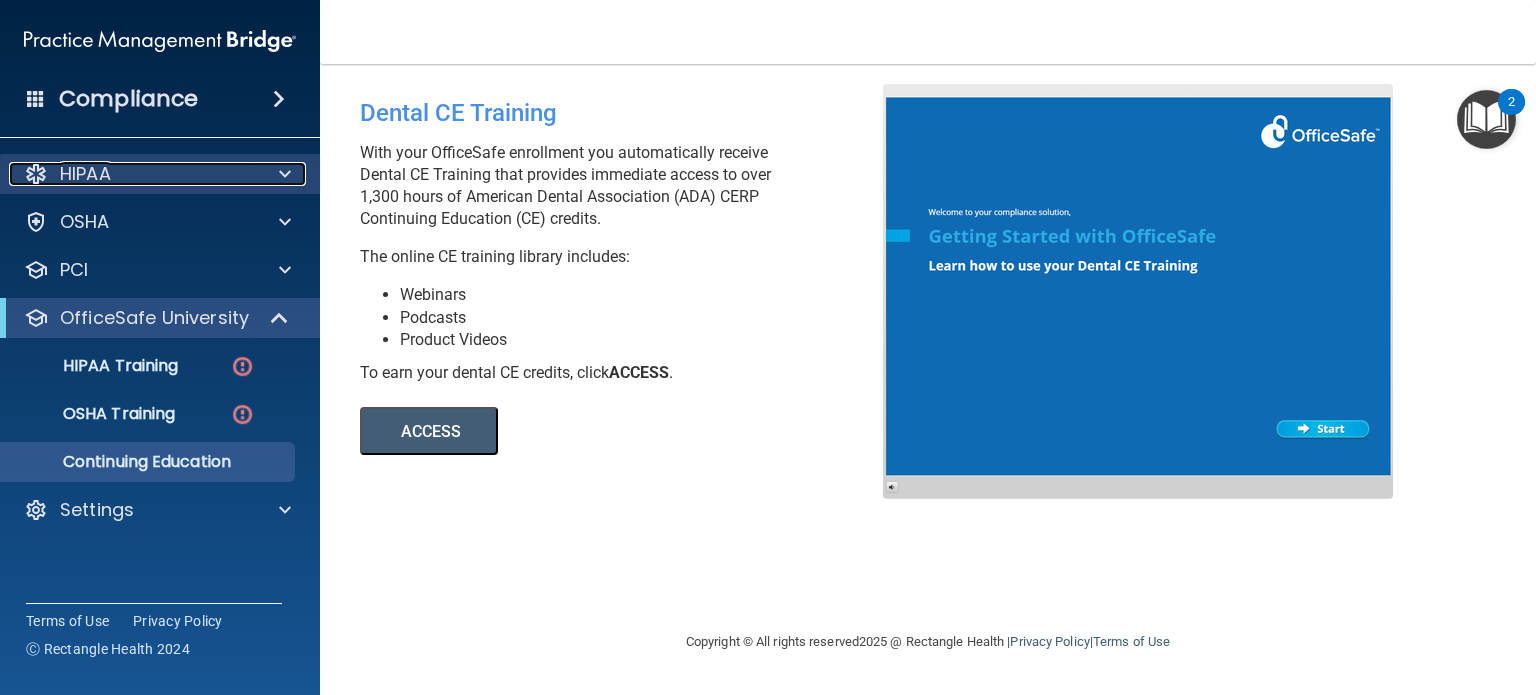 click at bounding box center (282, 174) 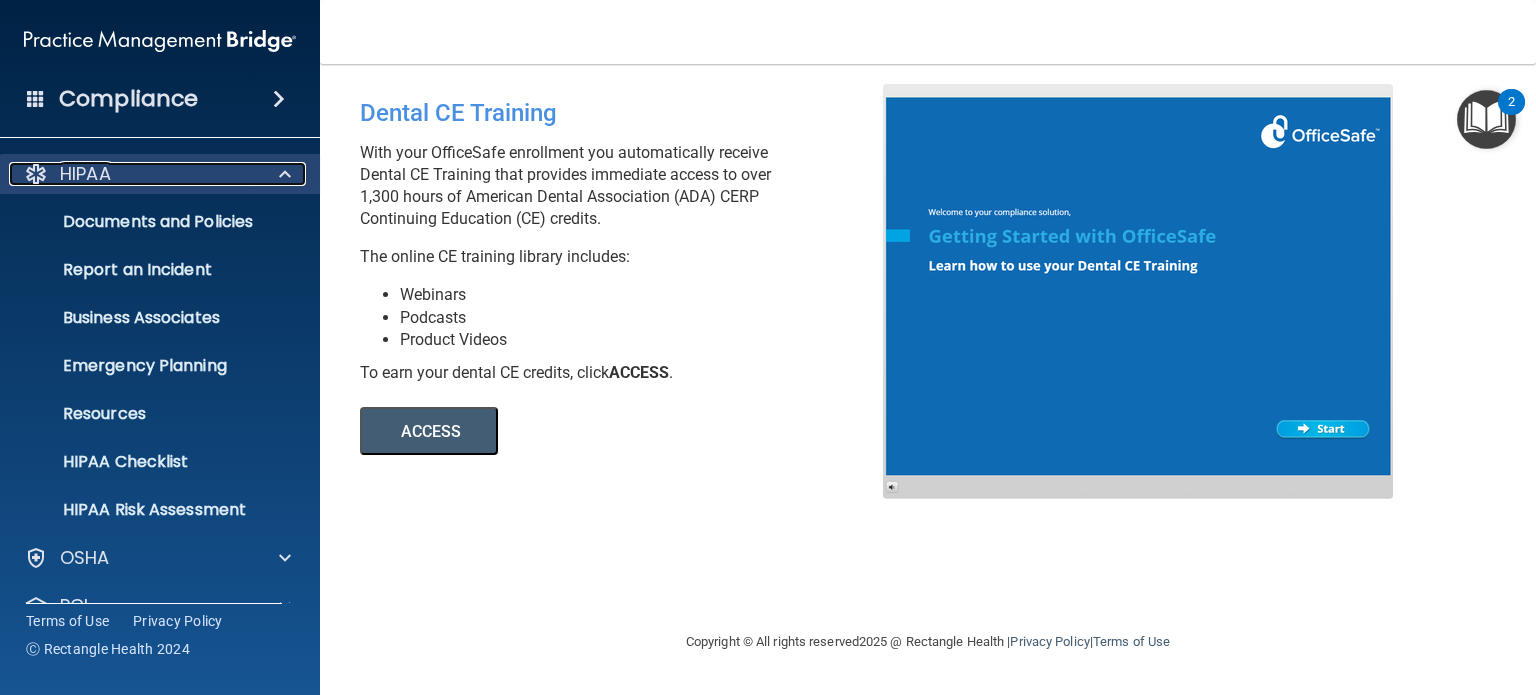 click at bounding box center (285, 174) 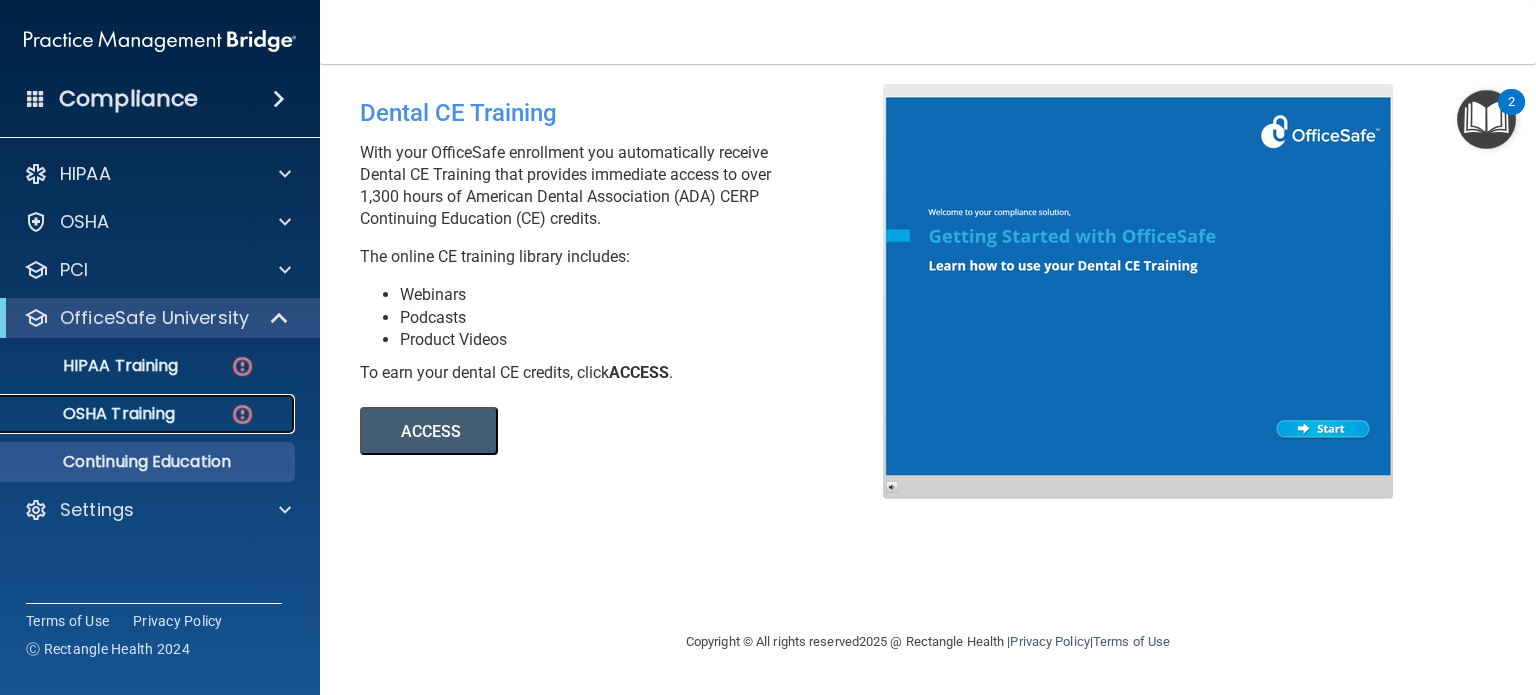 click on "OSHA Training" at bounding box center [94, 414] 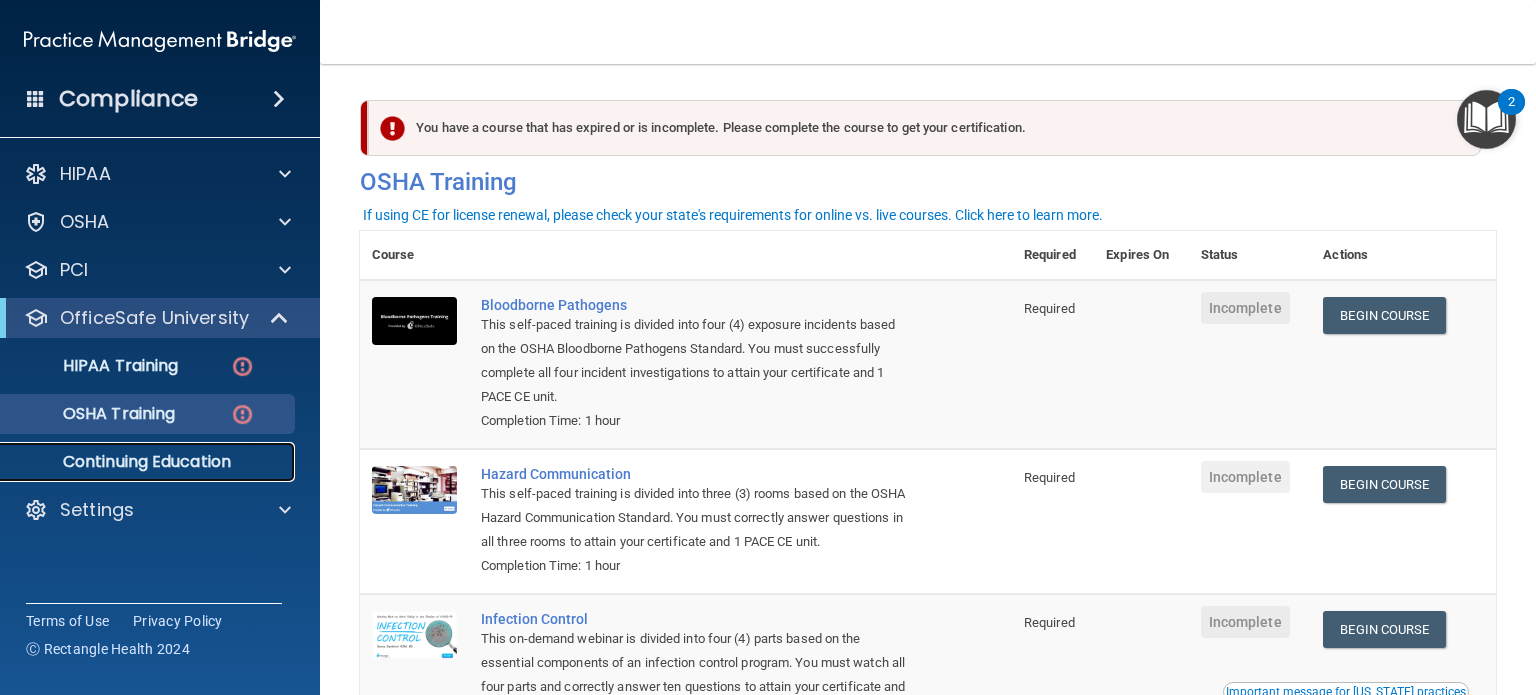 click on "Continuing Education" at bounding box center (149, 462) 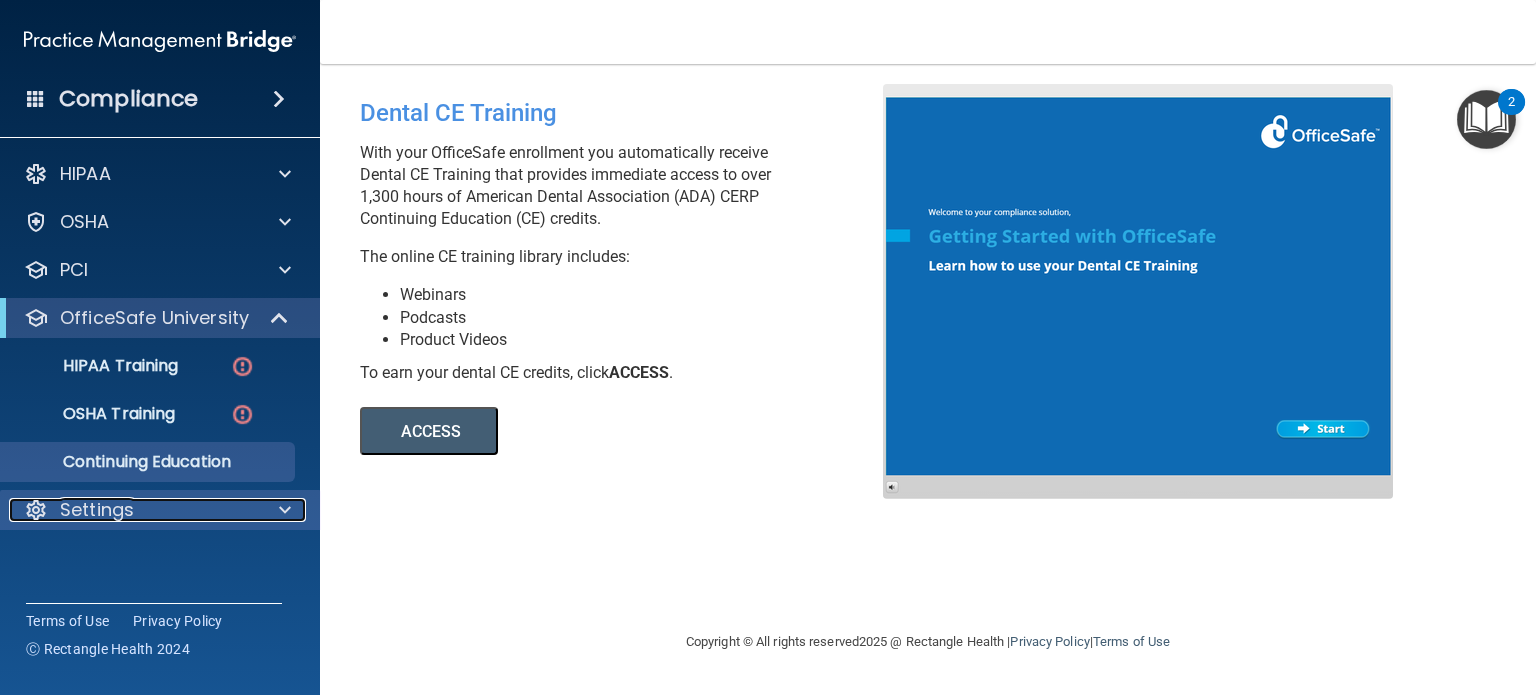 click on "Settings" at bounding box center [133, 510] 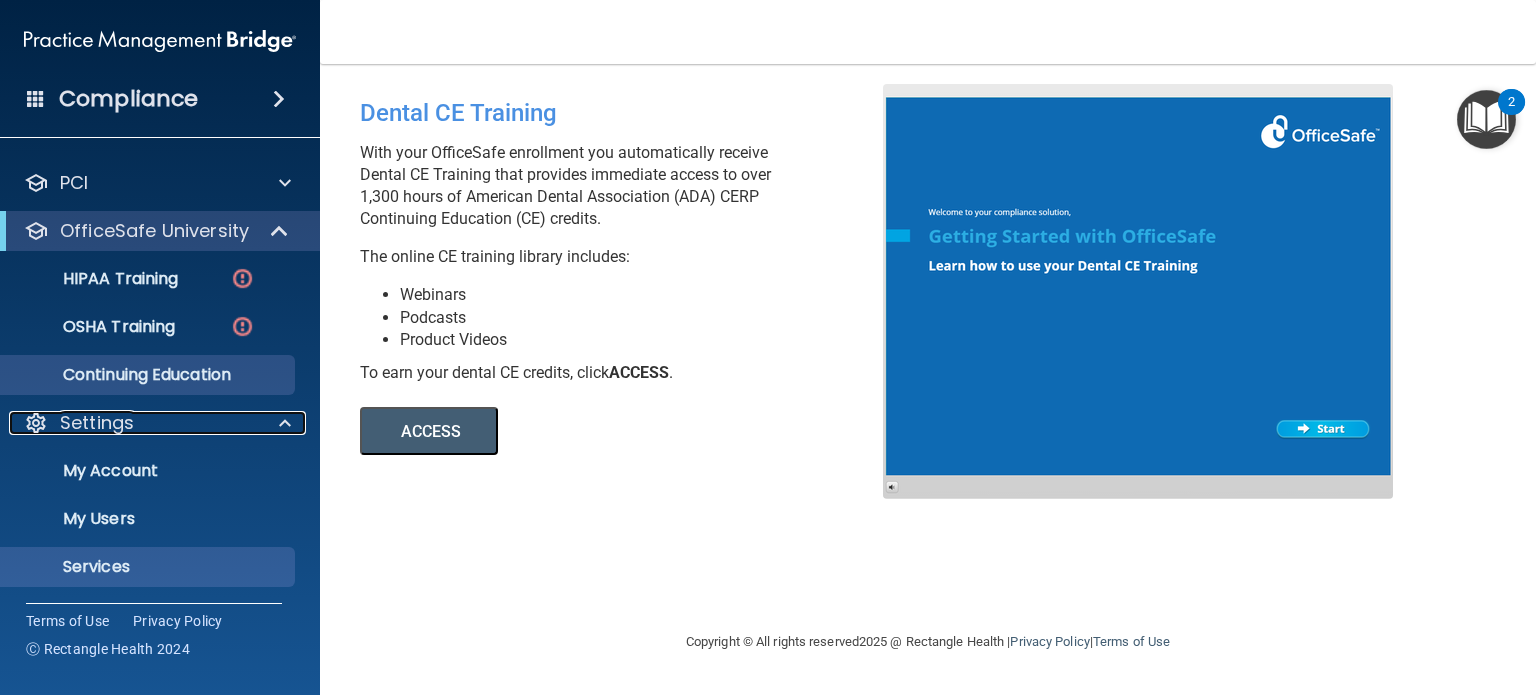 scroll, scrollTop: 182, scrollLeft: 0, axis: vertical 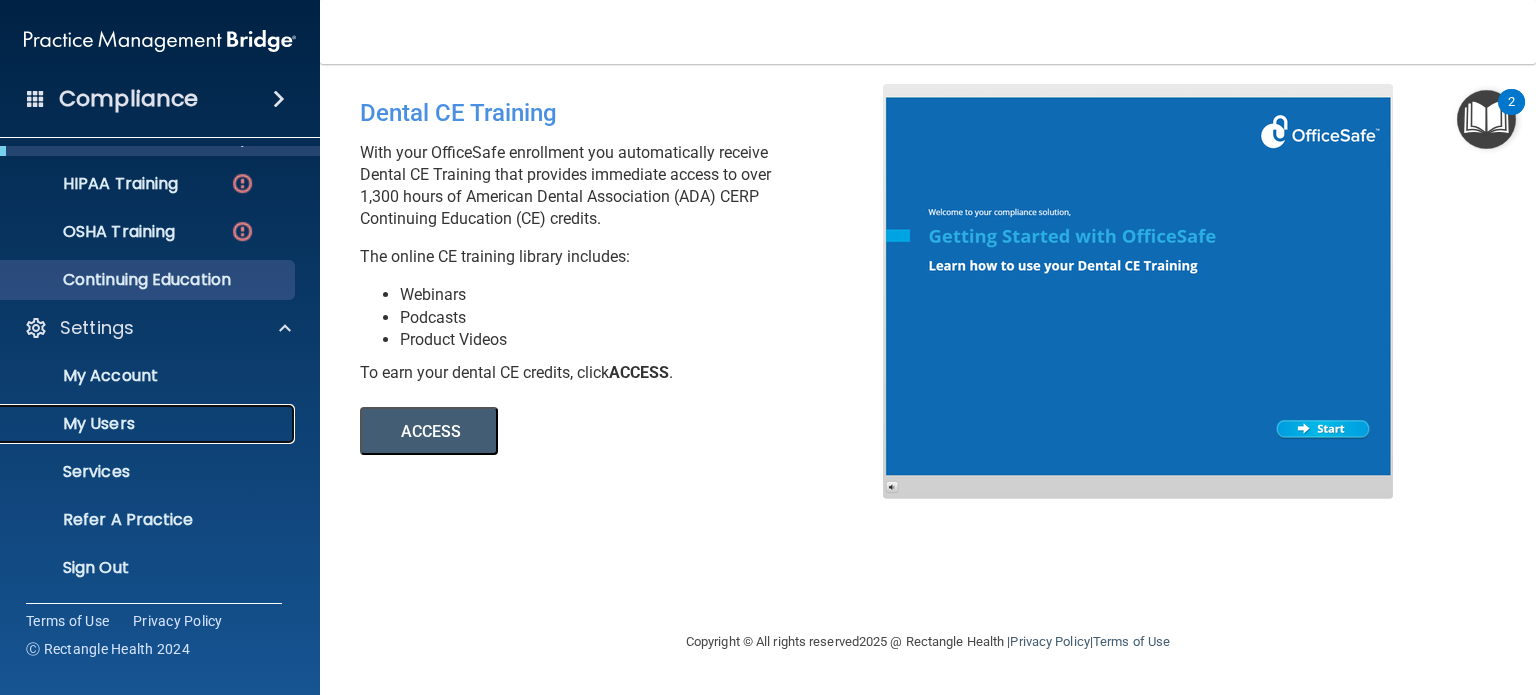 click on "My Users" at bounding box center [149, 424] 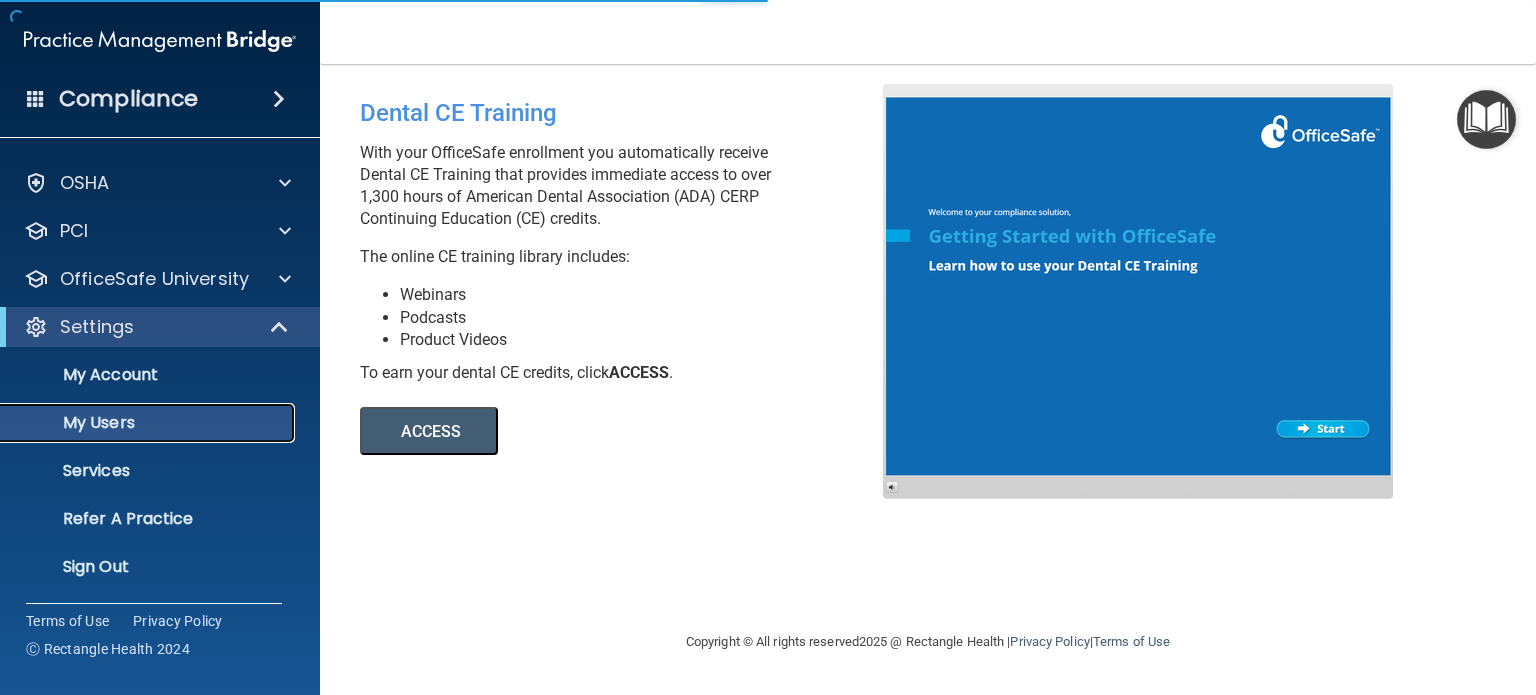 scroll, scrollTop: 38, scrollLeft: 0, axis: vertical 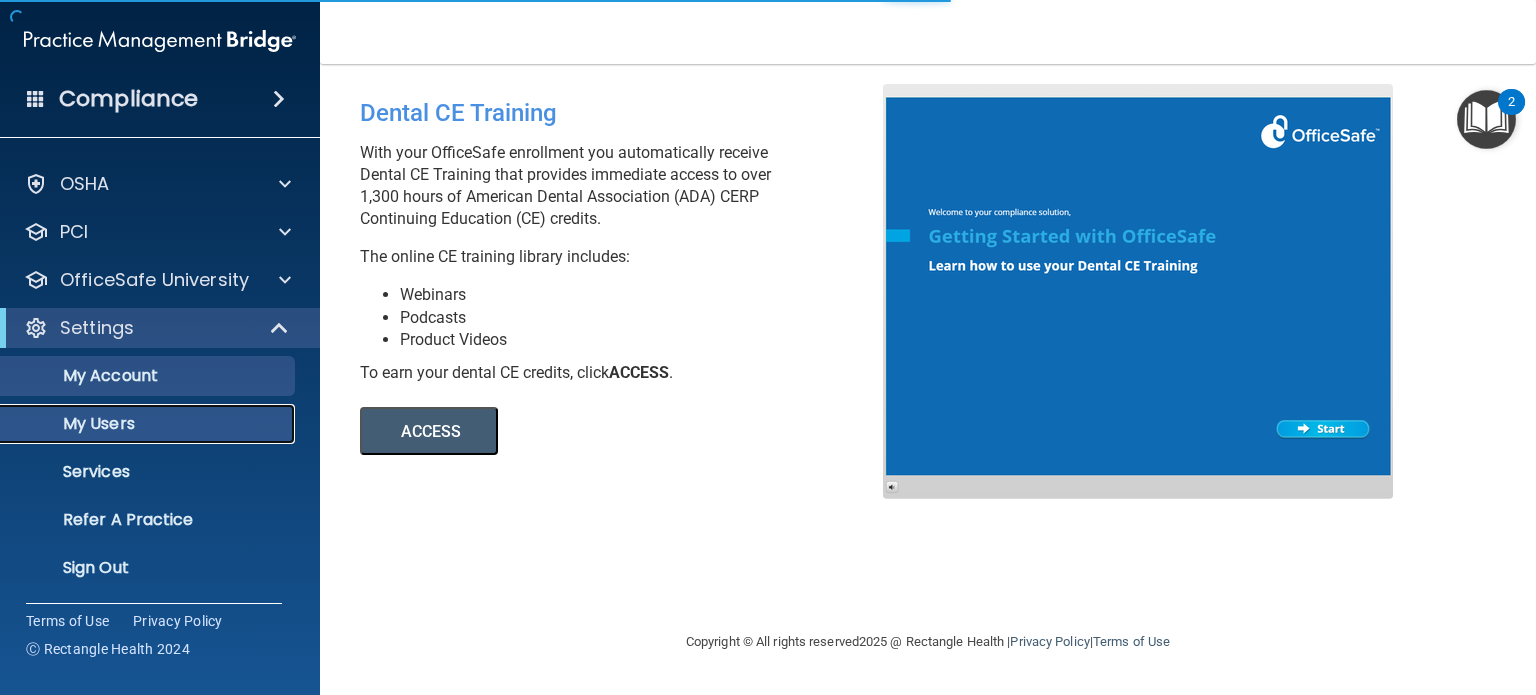 select on "20" 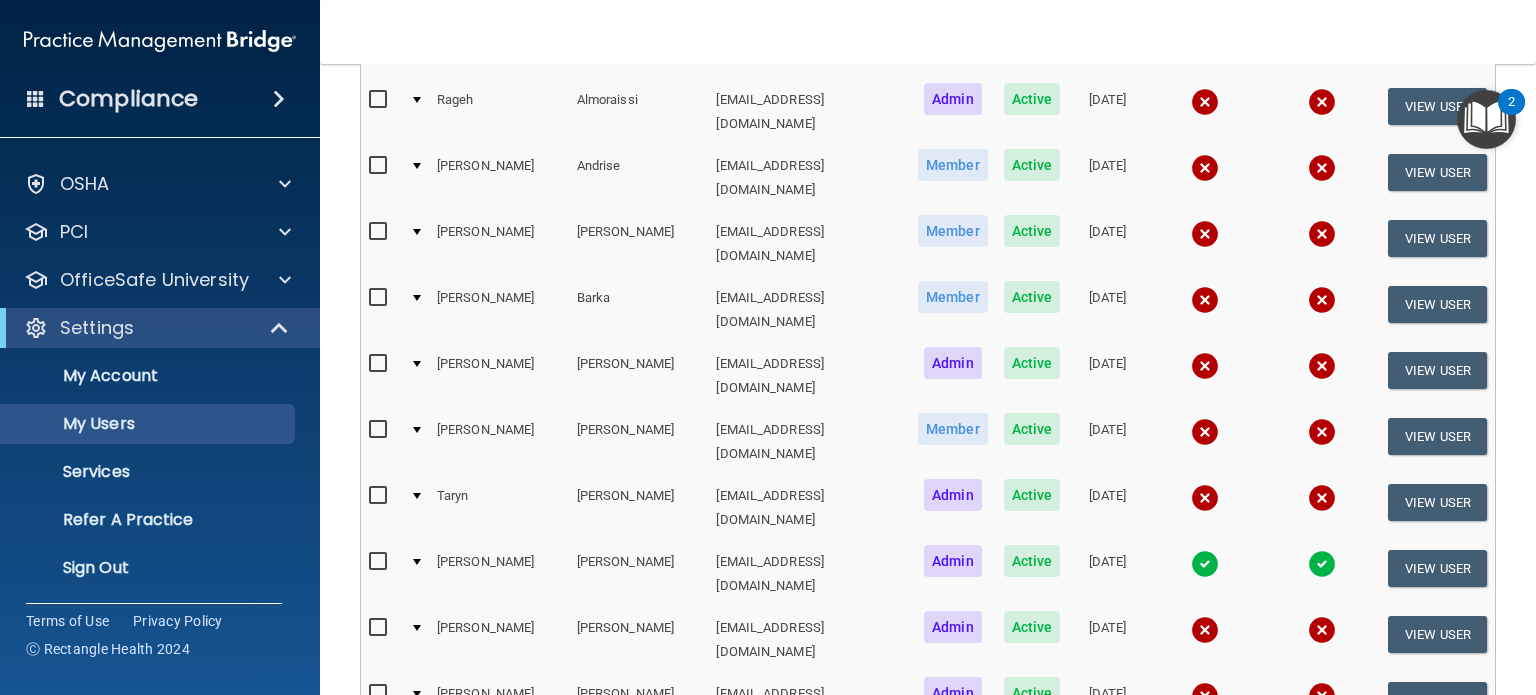 scroll, scrollTop: 200, scrollLeft: 0, axis: vertical 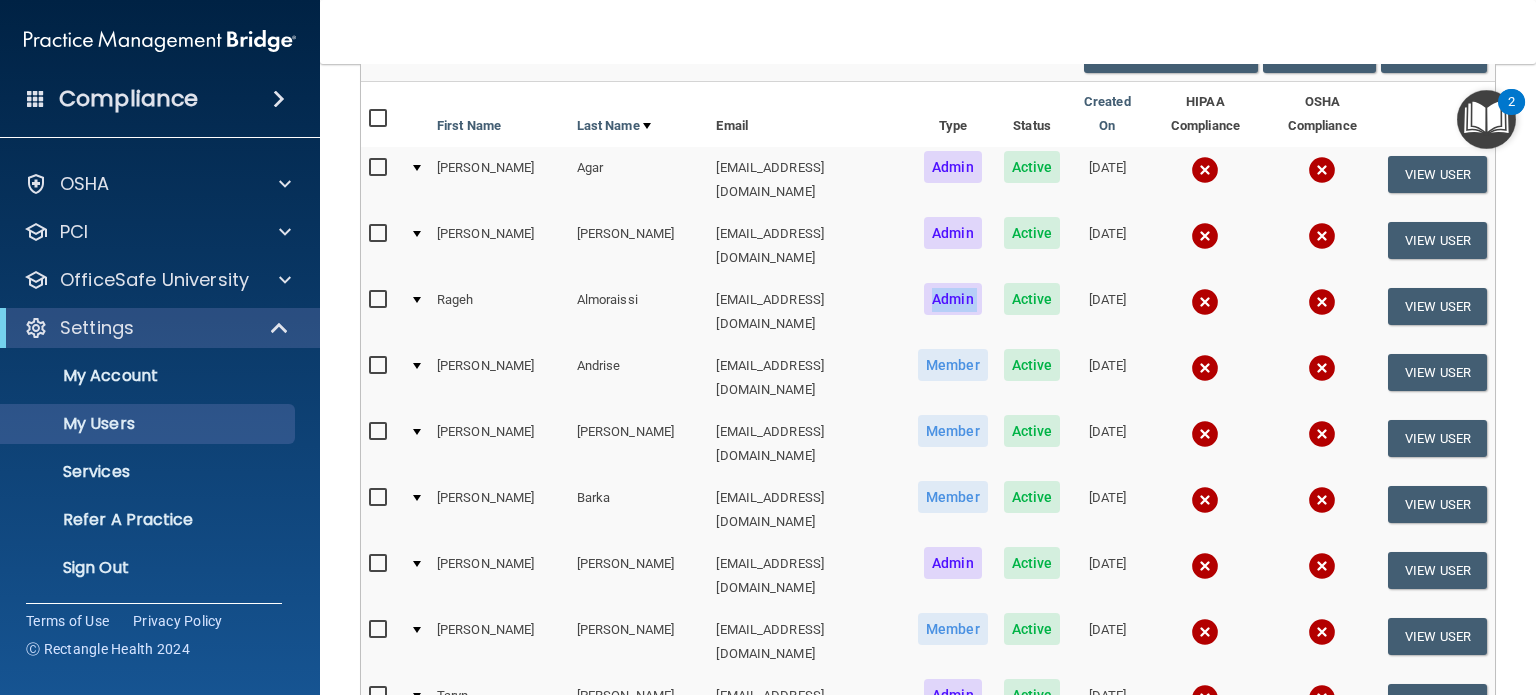 drag, startPoint x: 884, startPoint y: 263, endPoint x: 960, endPoint y: 255, distance: 76.41989 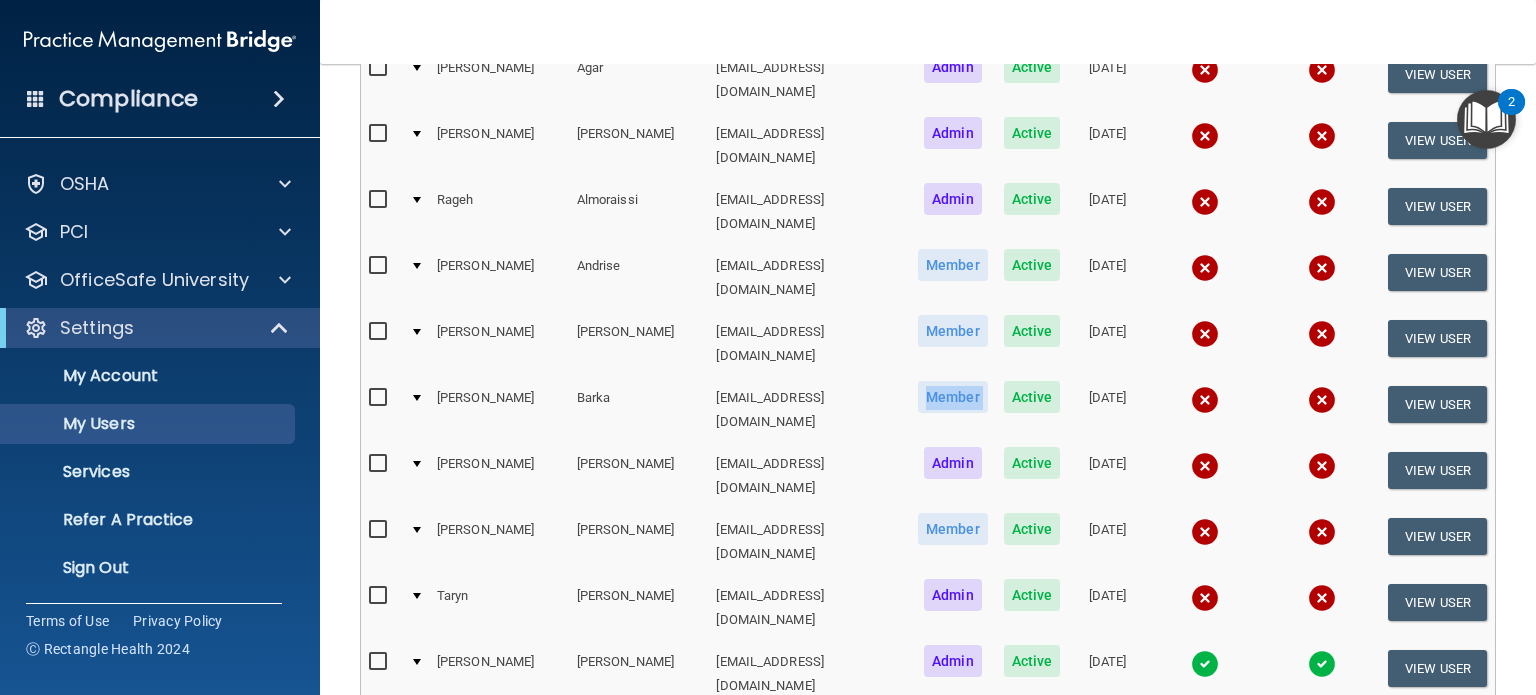drag, startPoint x: 869, startPoint y: 327, endPoint x: 964, endPoint y: 330, distance: 95.047356 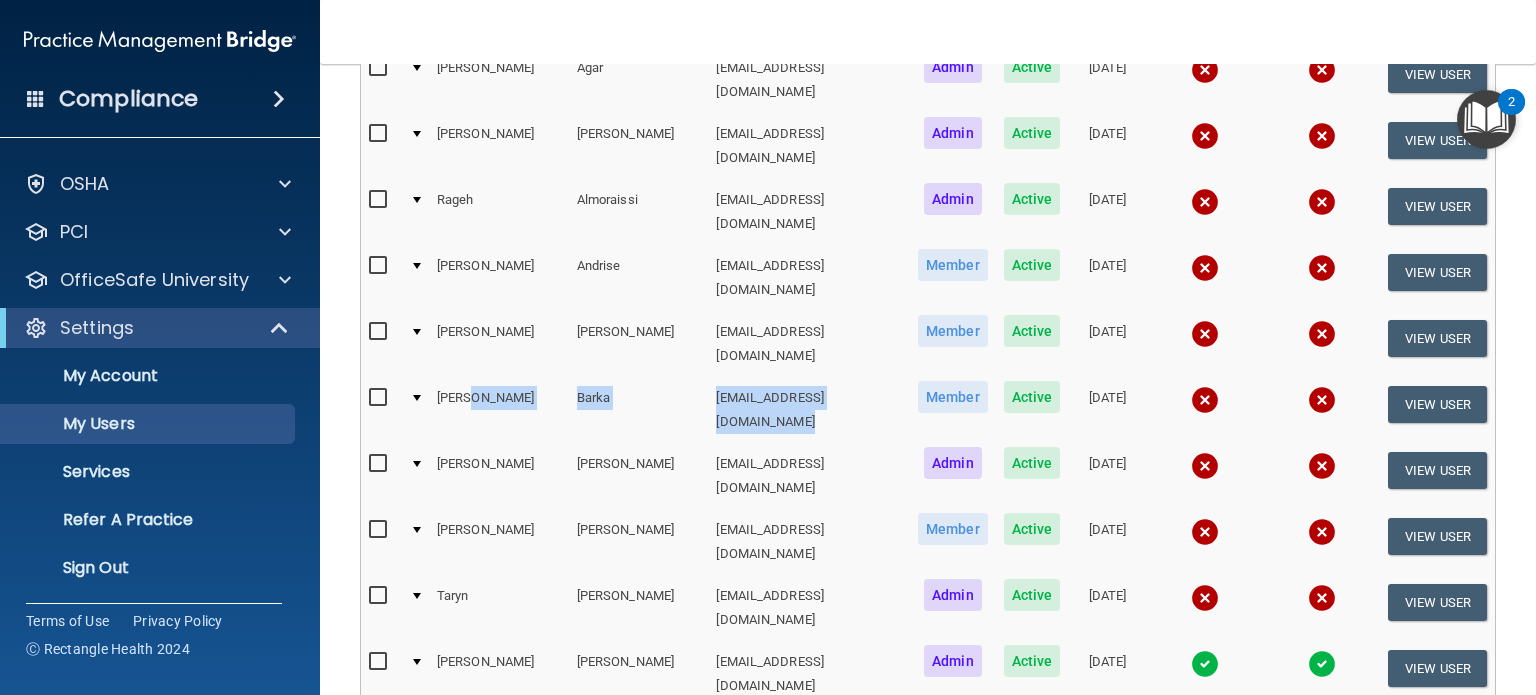drag, startPoint x: 485, startPoint y: 325, endPoint x: 885, endPoint y: 328, distance: 400.01126 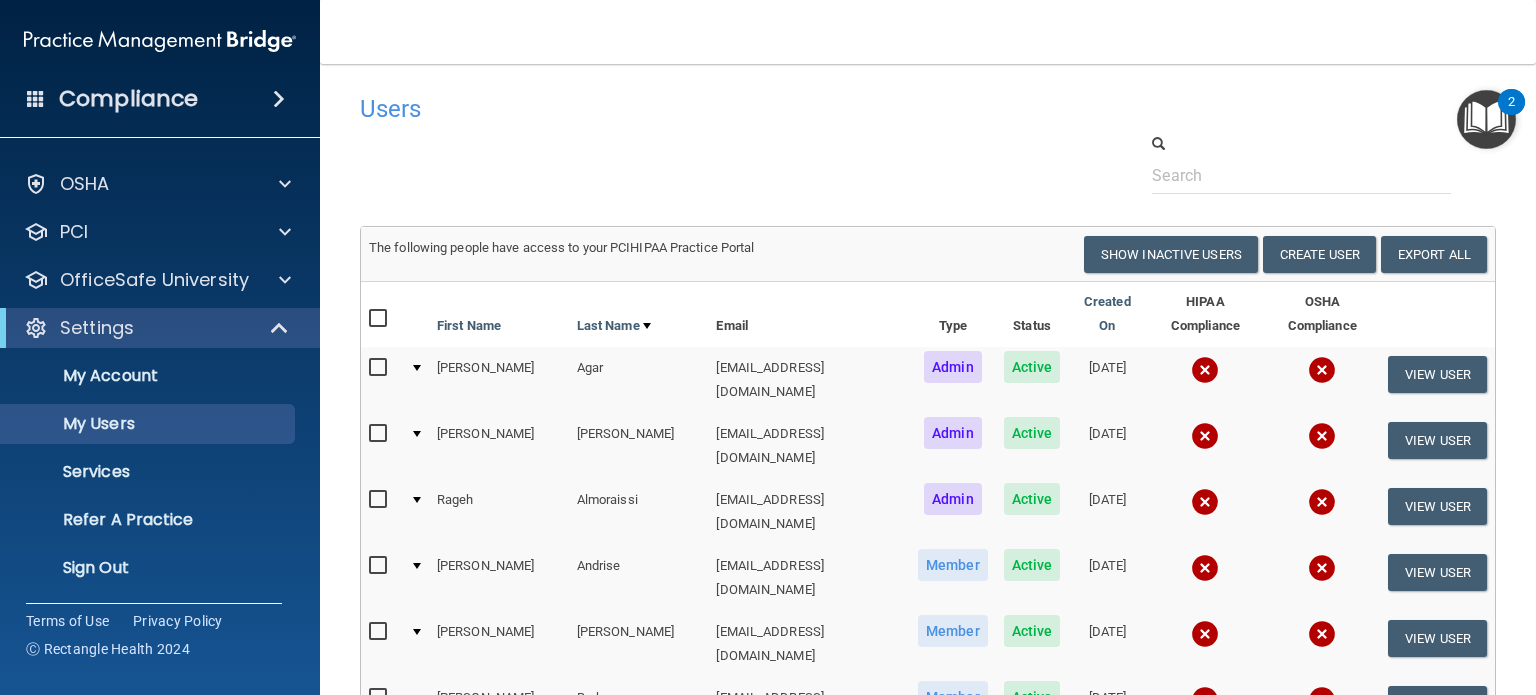 click at bounding box center (928, 163) 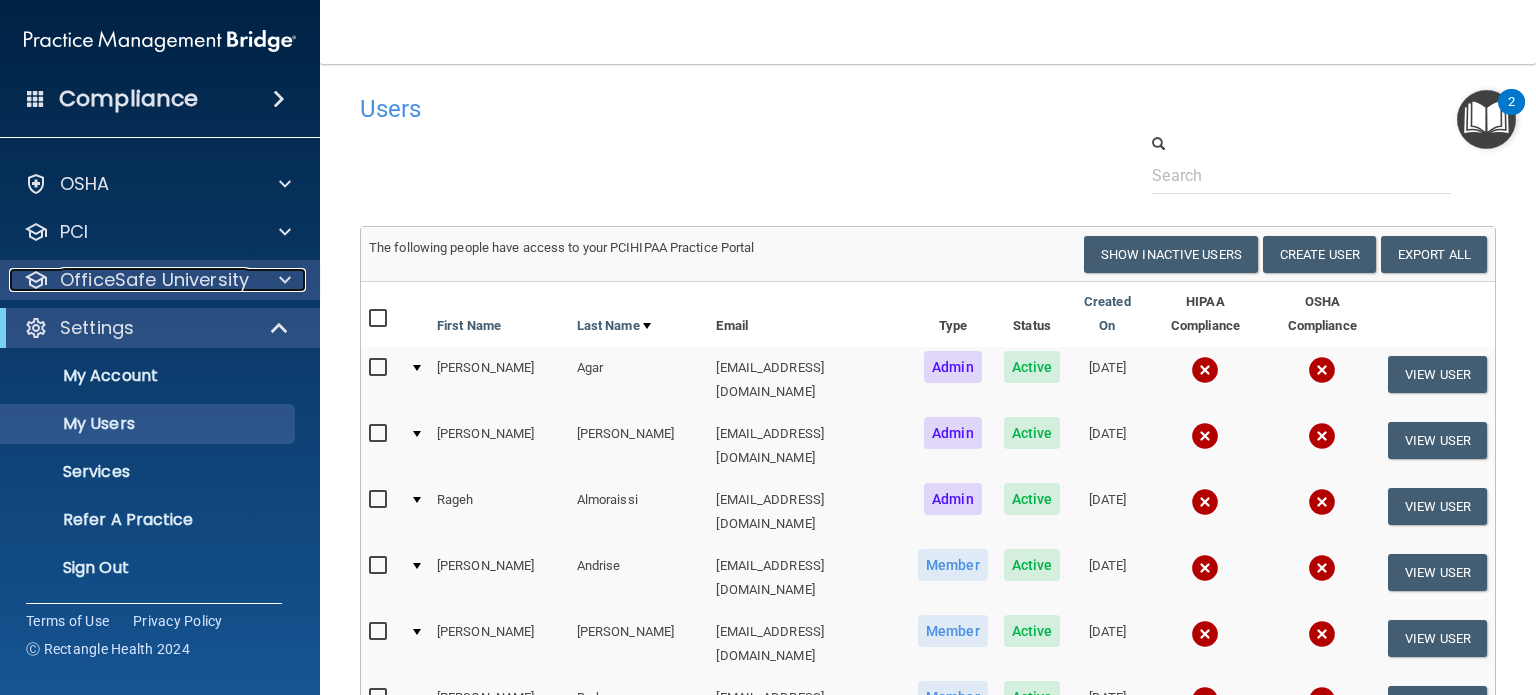 click at bounding box center [282, 280] 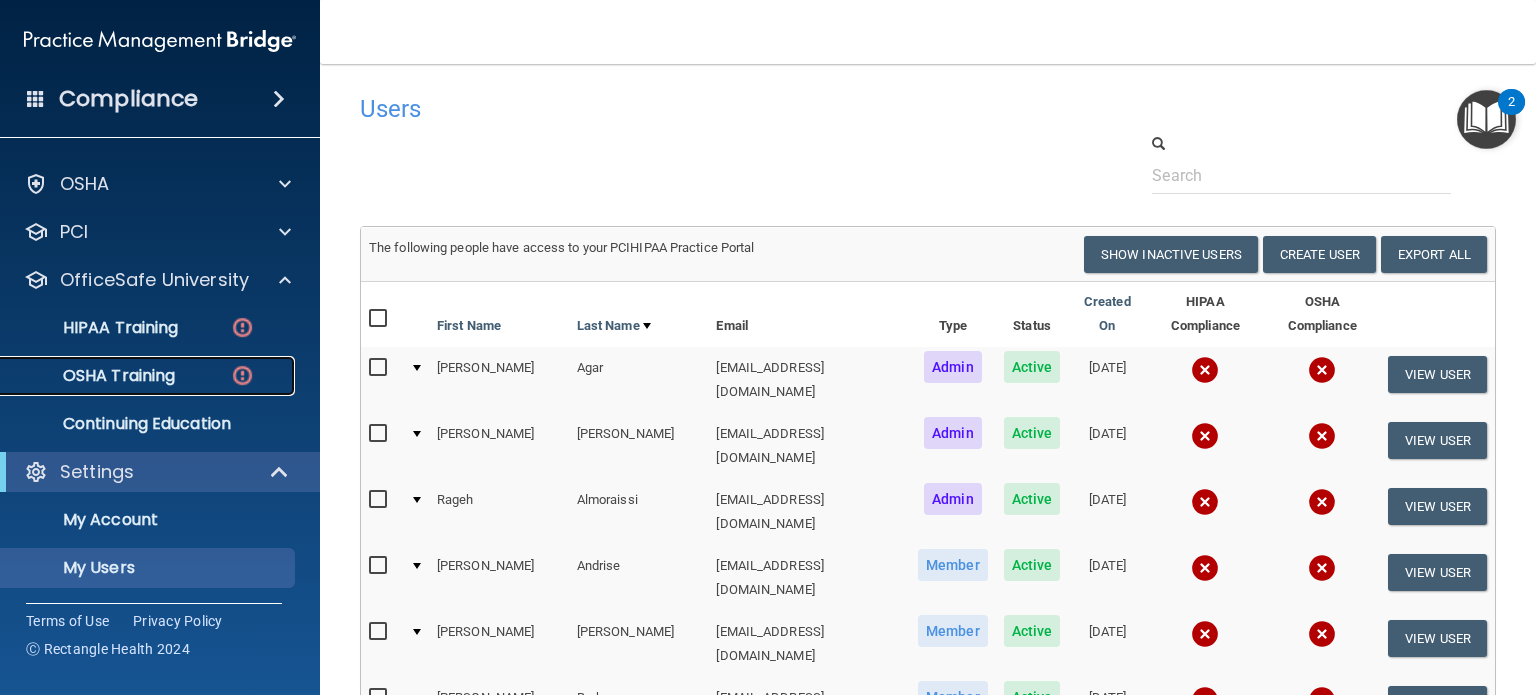 click on "OSHA Training" at bounding box center (149, 376) 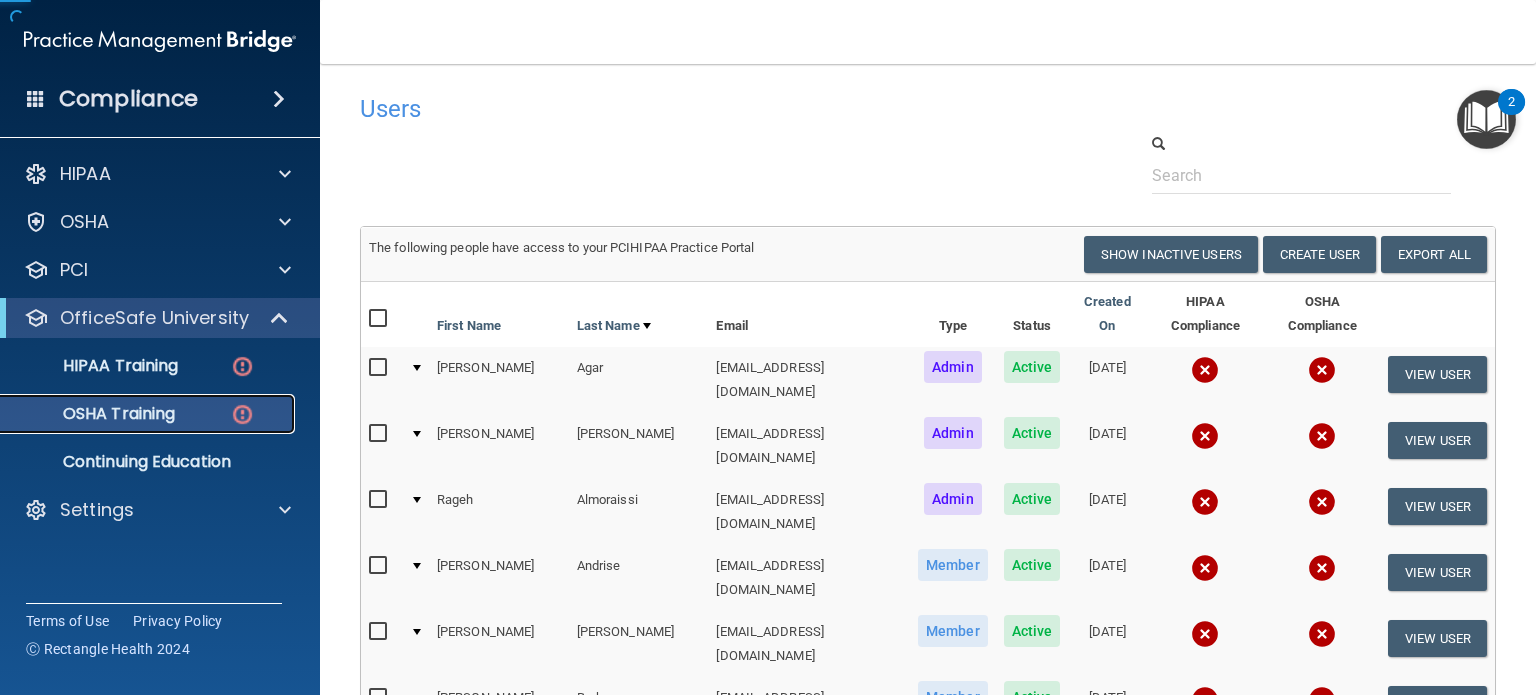 scroll, scrollTop: 0, scrollLeft: 0, axis: both 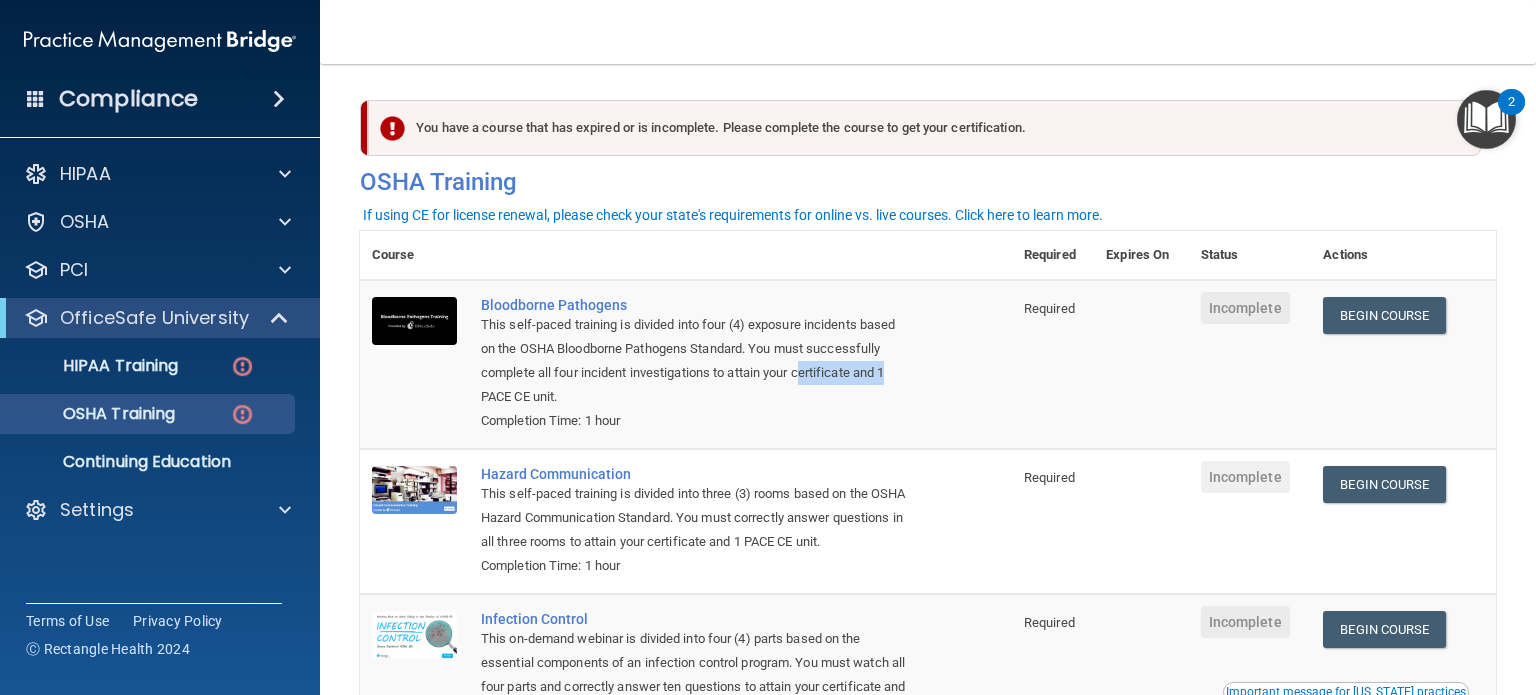drag, startPoint x: 809, startPoint y: 375, endPoint x: 920, endPoint y: 376, distance: 111.0045 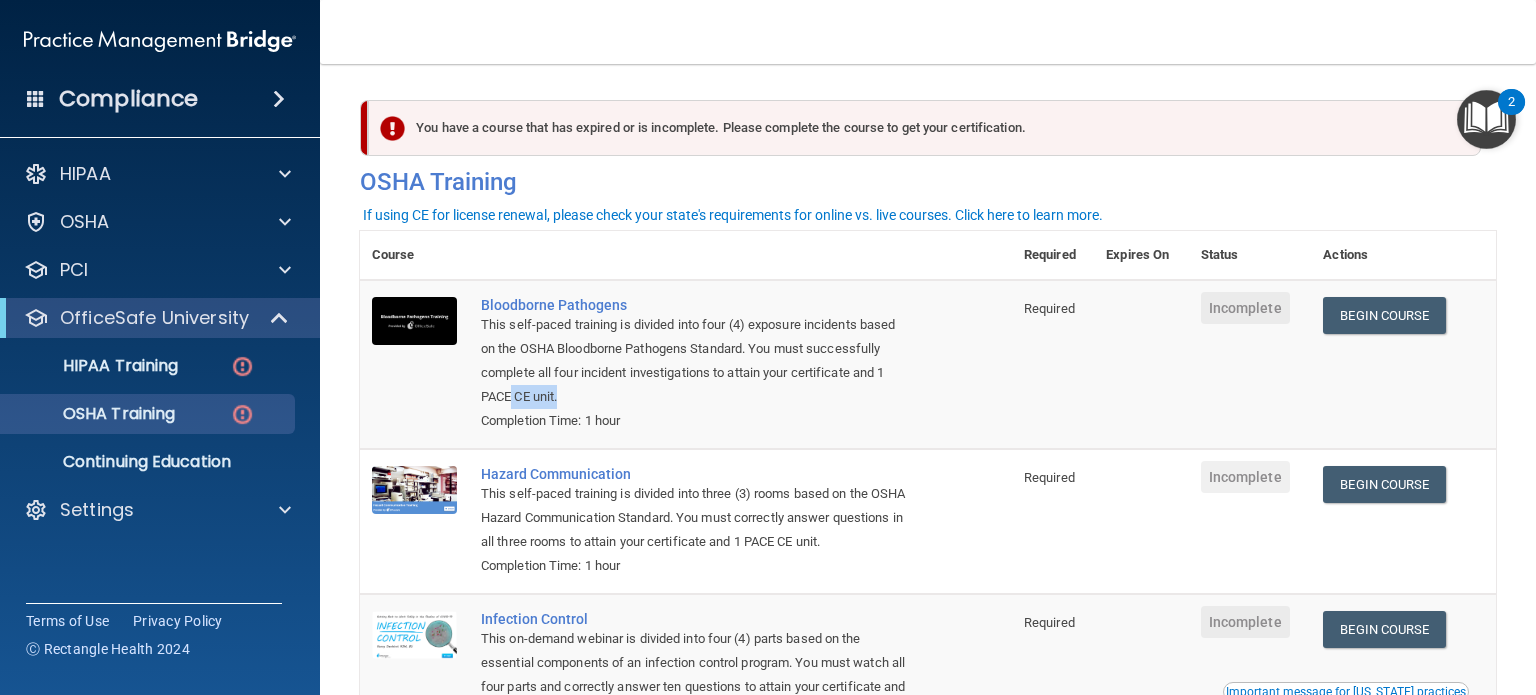 drag, startPoint x: 510, startPoint y: 395, endPoint x: 563, endPoint y: 396, distance: 53.009434 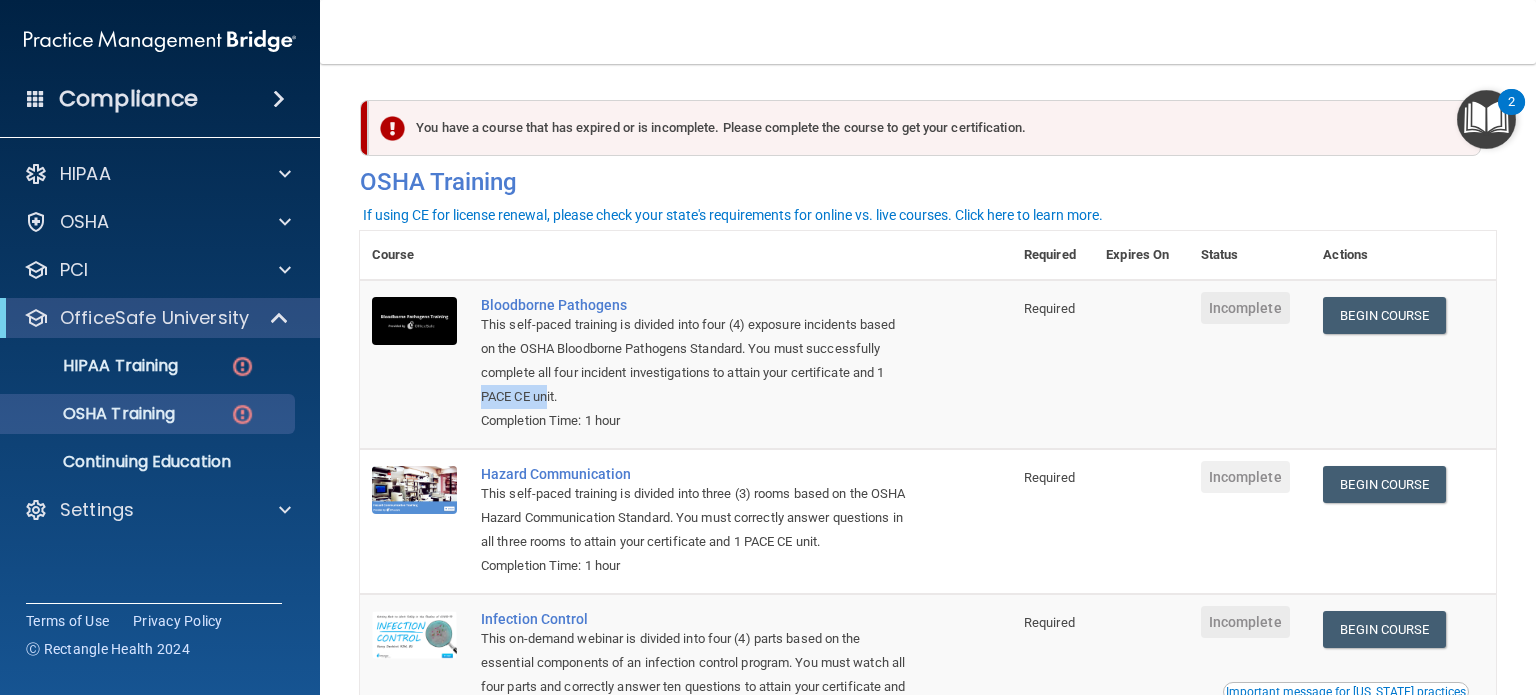 drag, startPoint x: 477, startPoint y: 400, endPoint x: 549, endPoint y: 406, distance: 72.249565 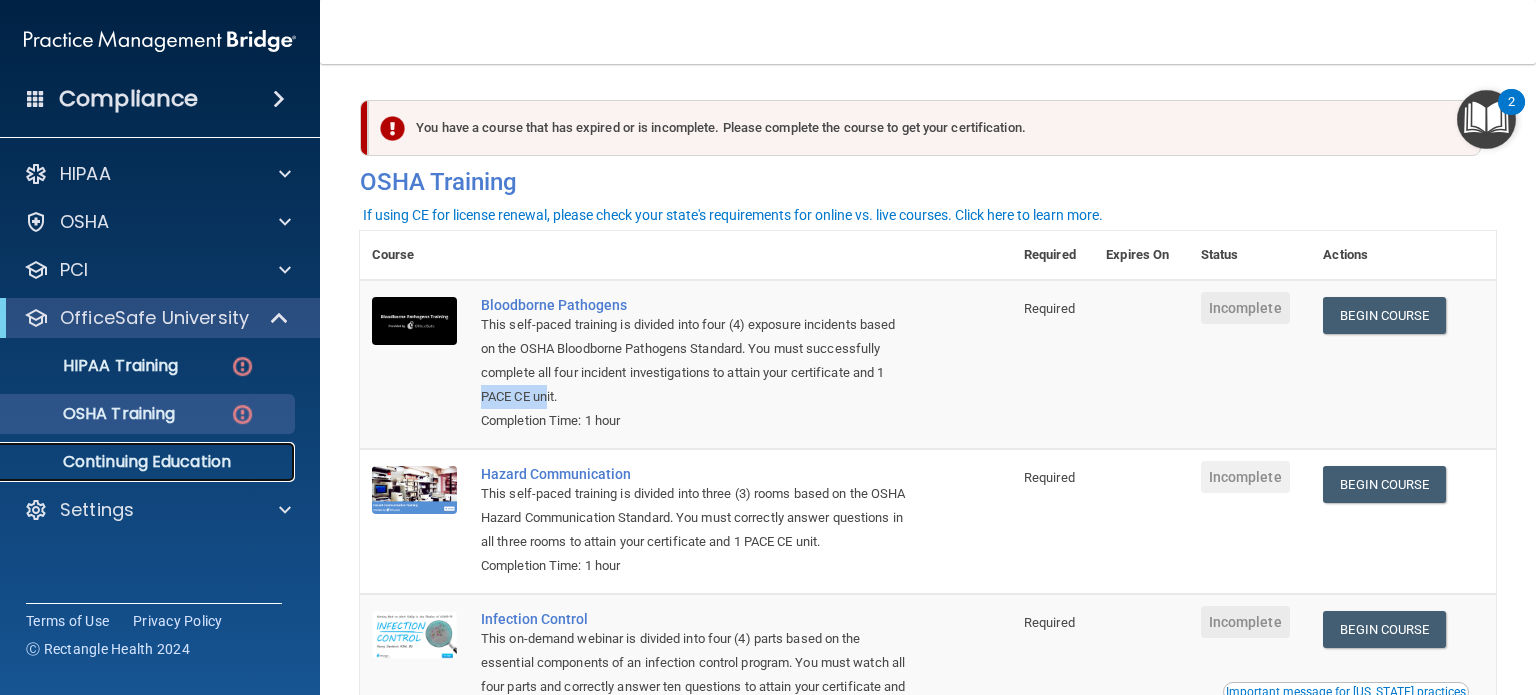 click on "Continuing Education" at bounding box center (149, 462) 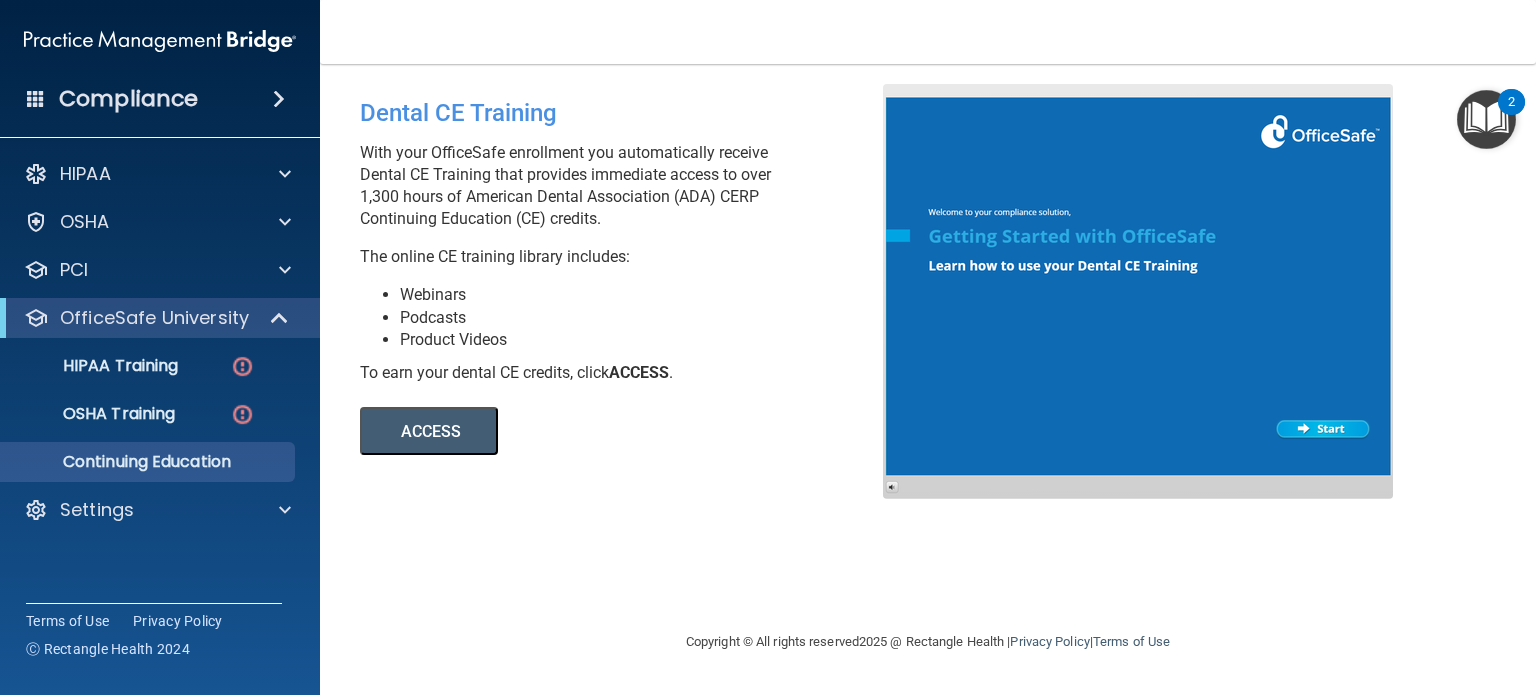 click on "ACCESS" at bounding box center (429, 431) 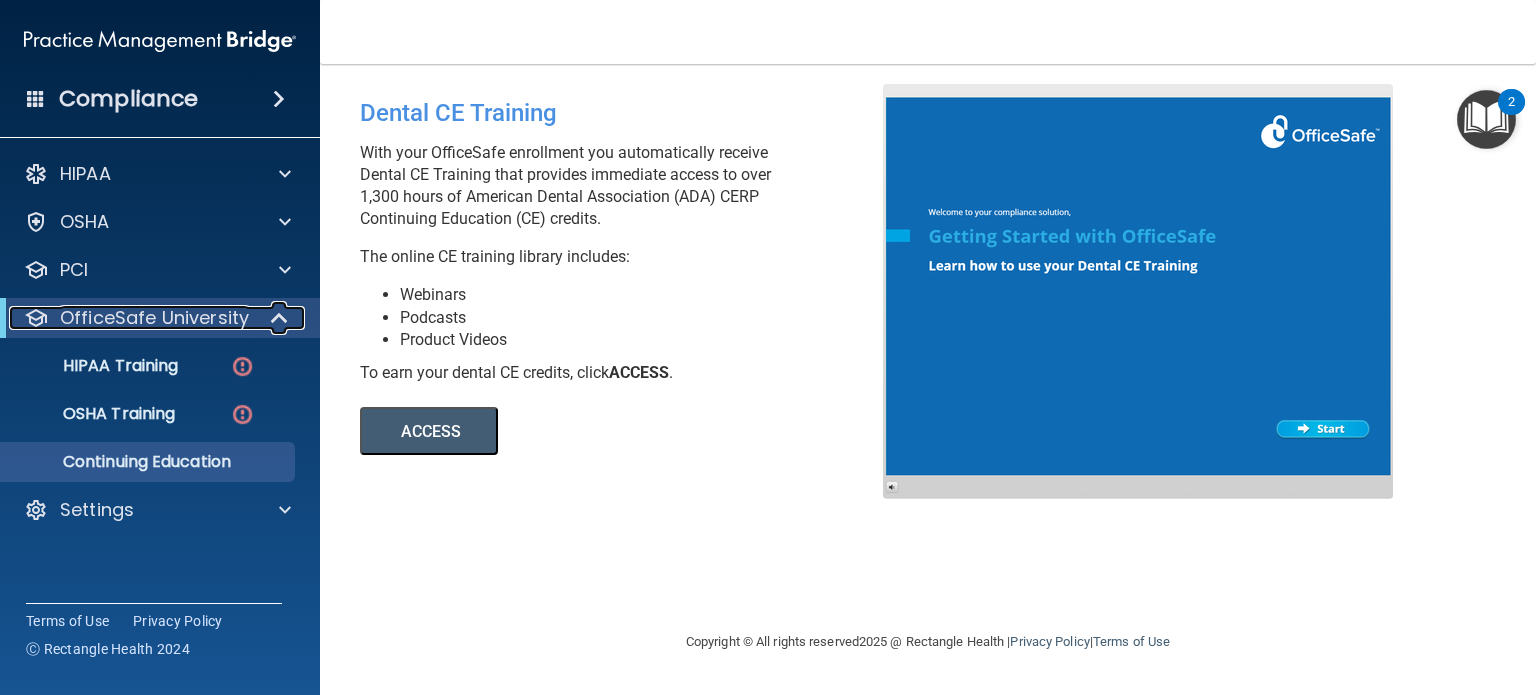 click at bounding box center (281, 318) 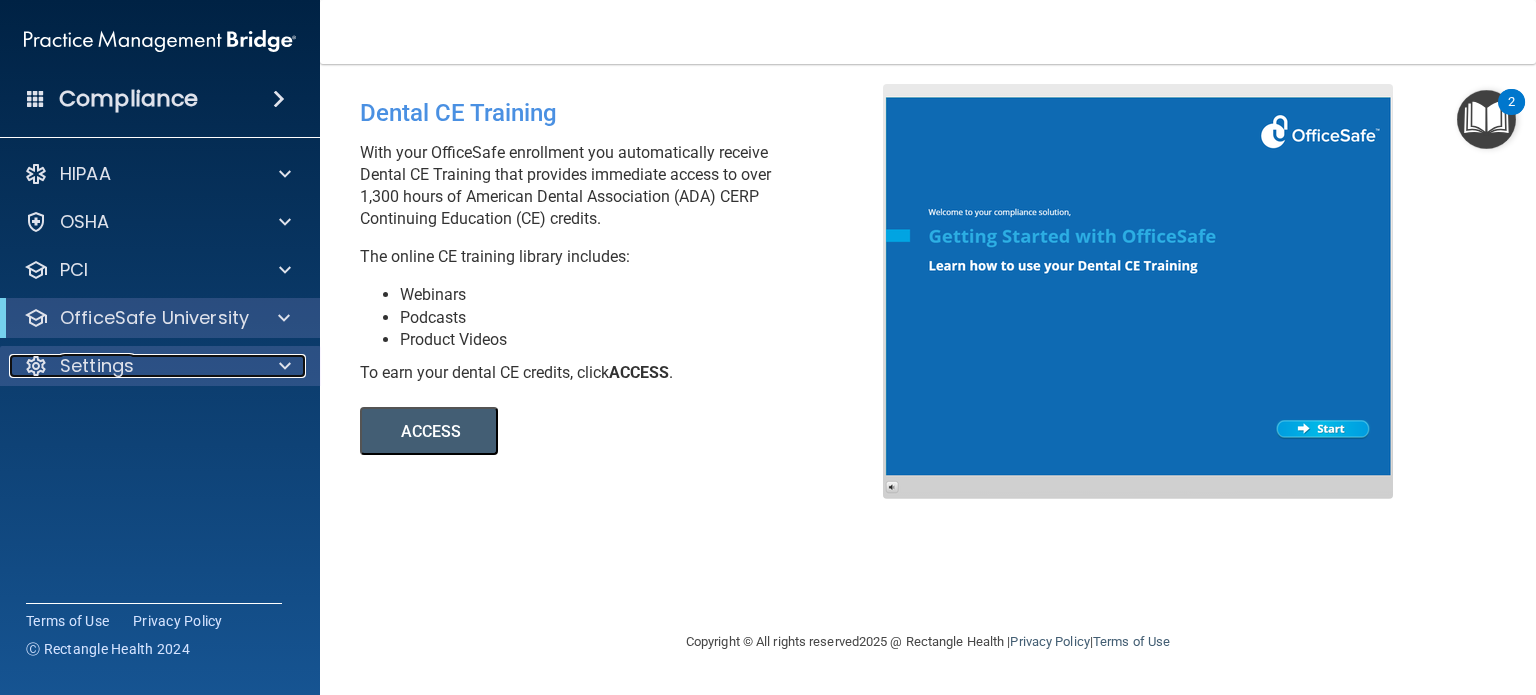 click at bounding box center [282, 366] 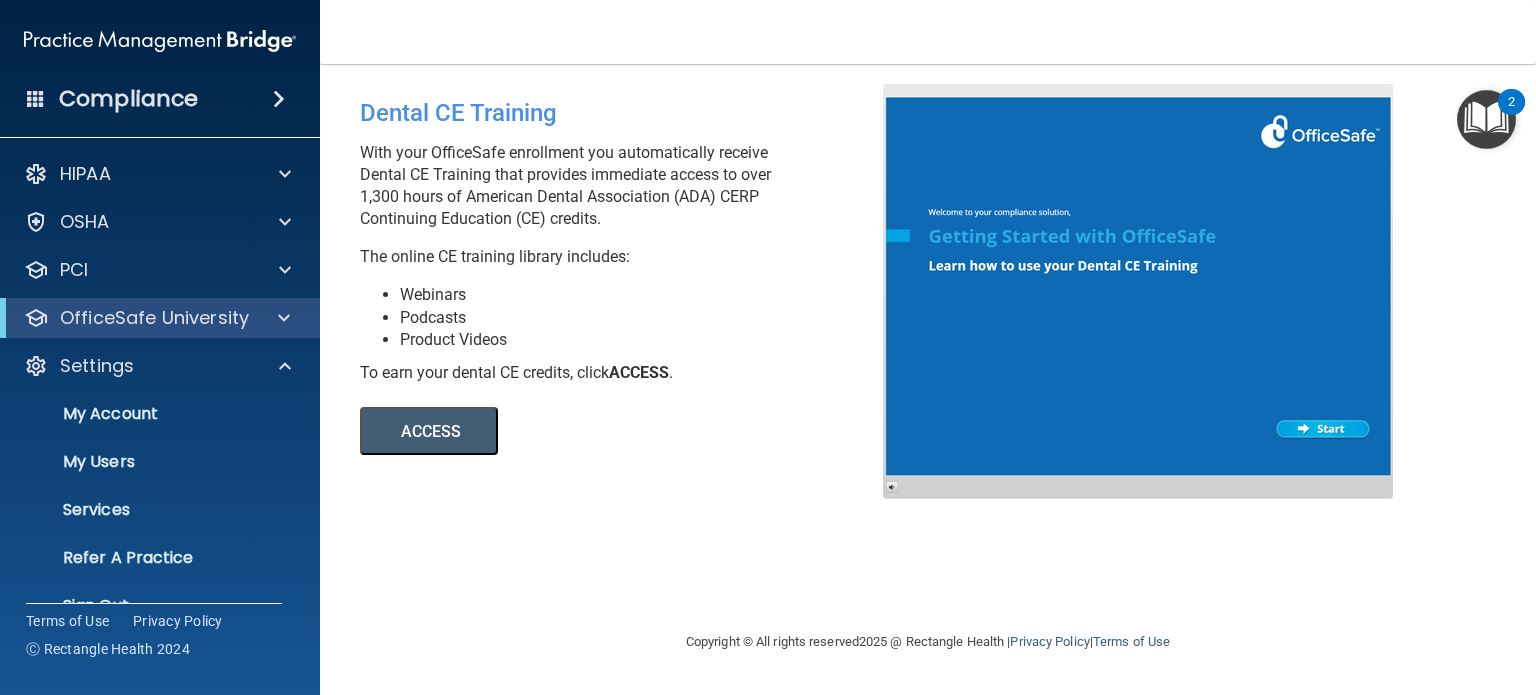 click at bounding box center [279, 99] 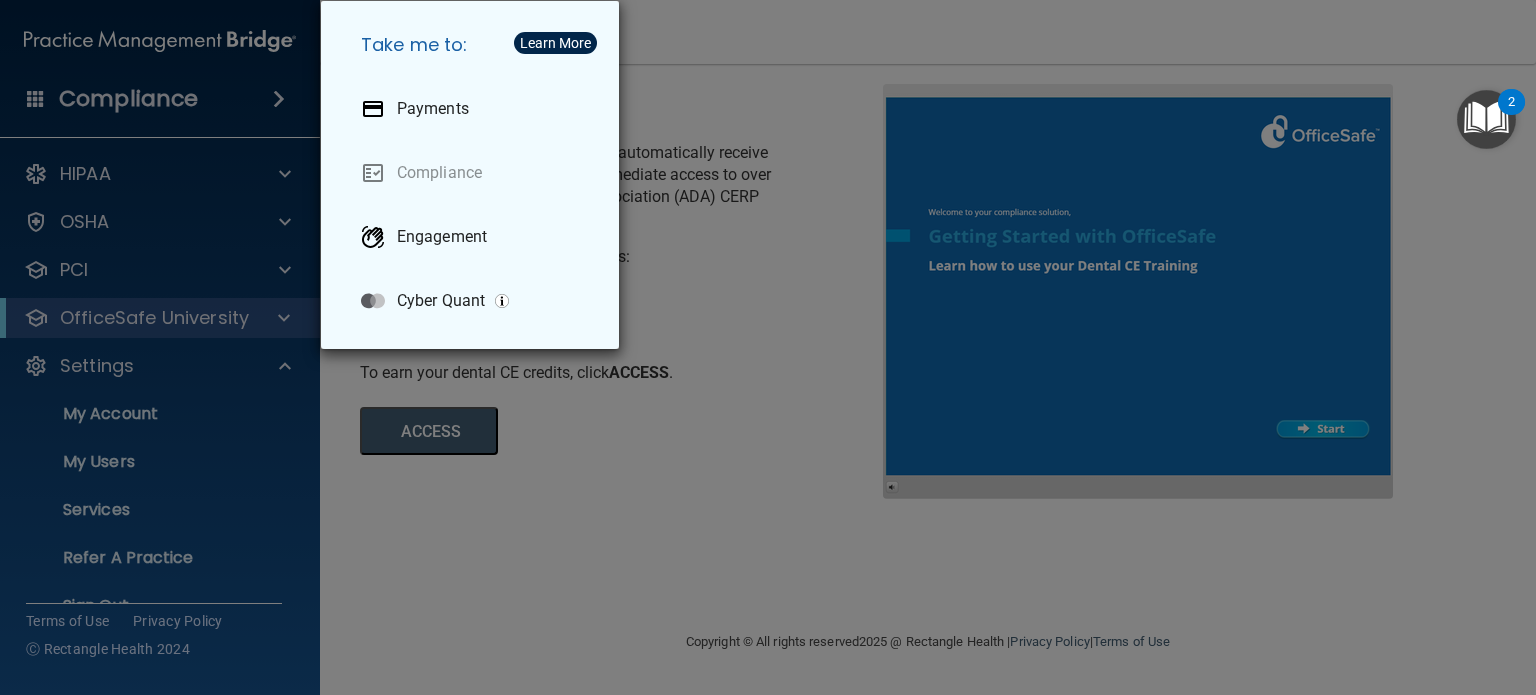 click on "Take me to:             Payments                   Compliance                     Engagement                     Cyber Quant" at bounding box center (768, 347) 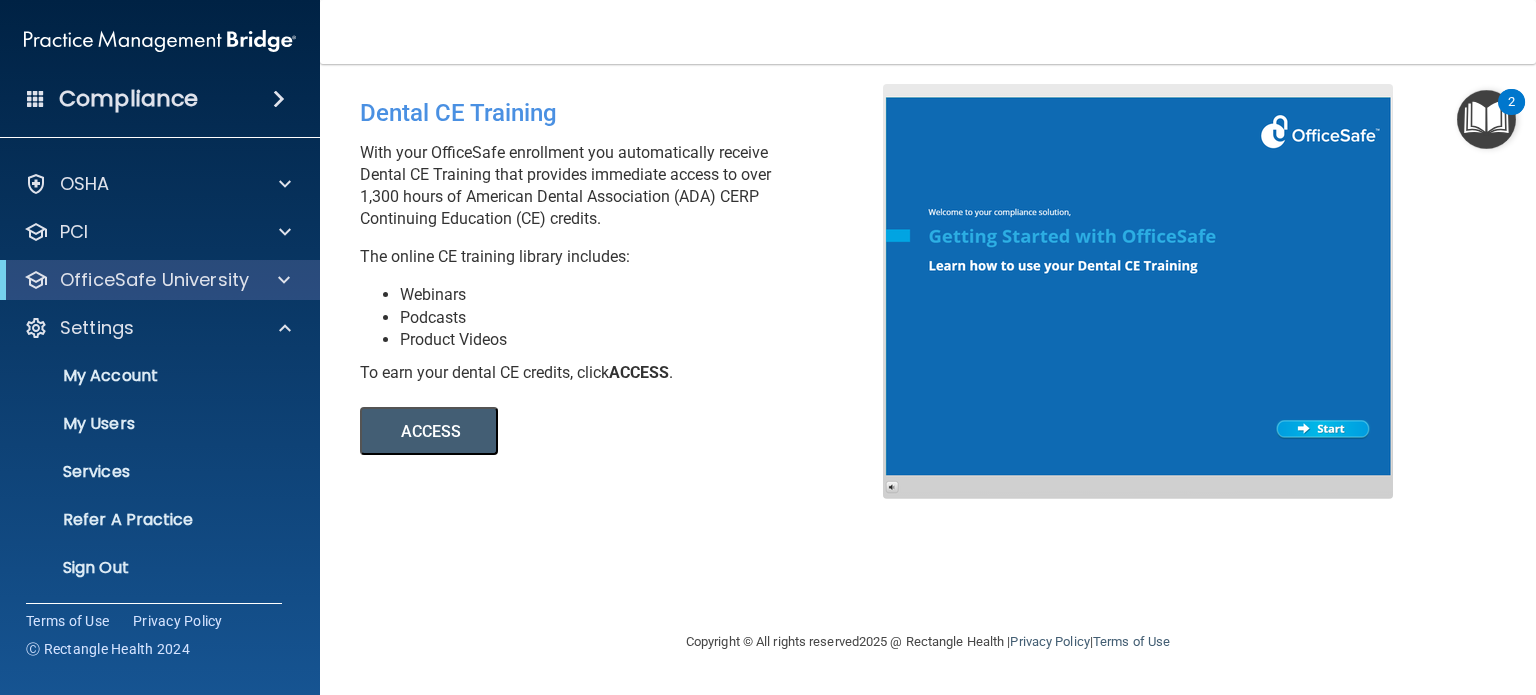 scroll, scrollTop: 0, scrollLeft: 0, axis: both 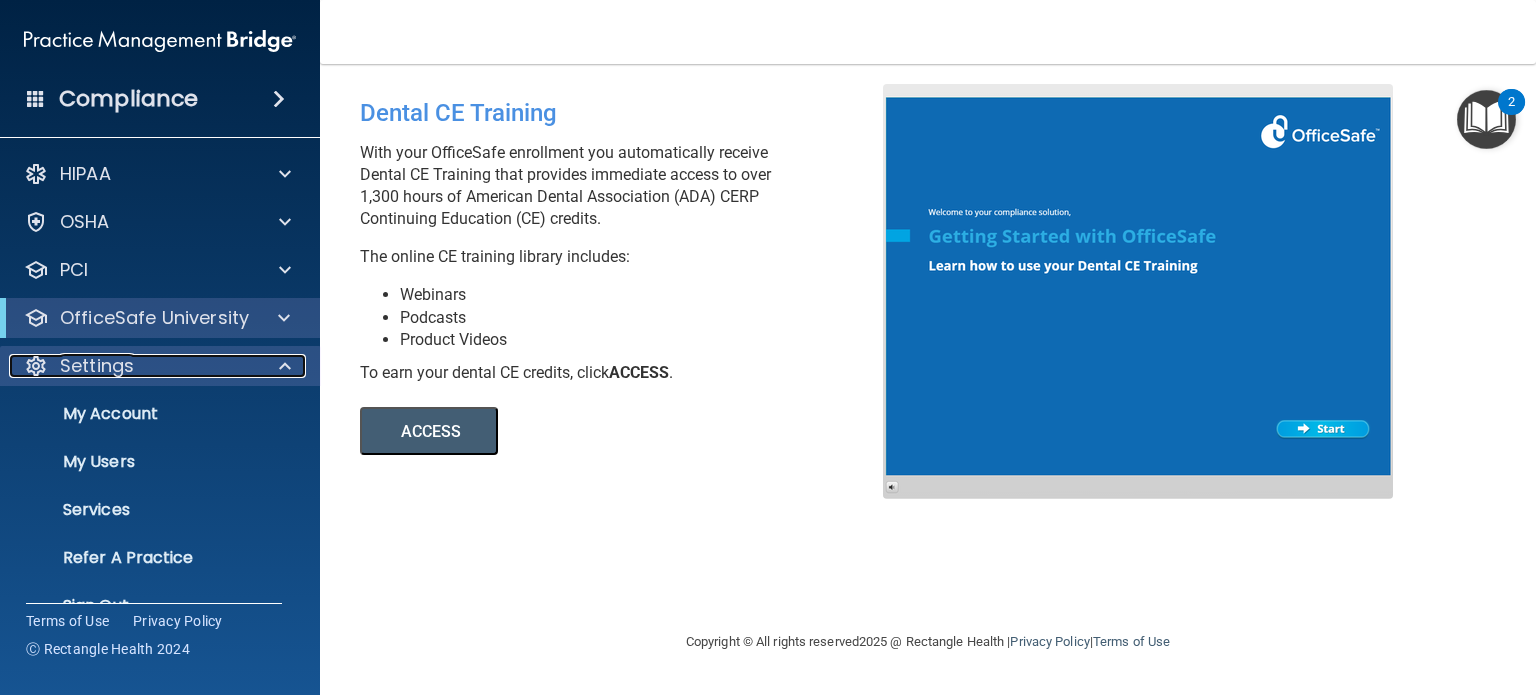 click at bounding box center [285, 366] 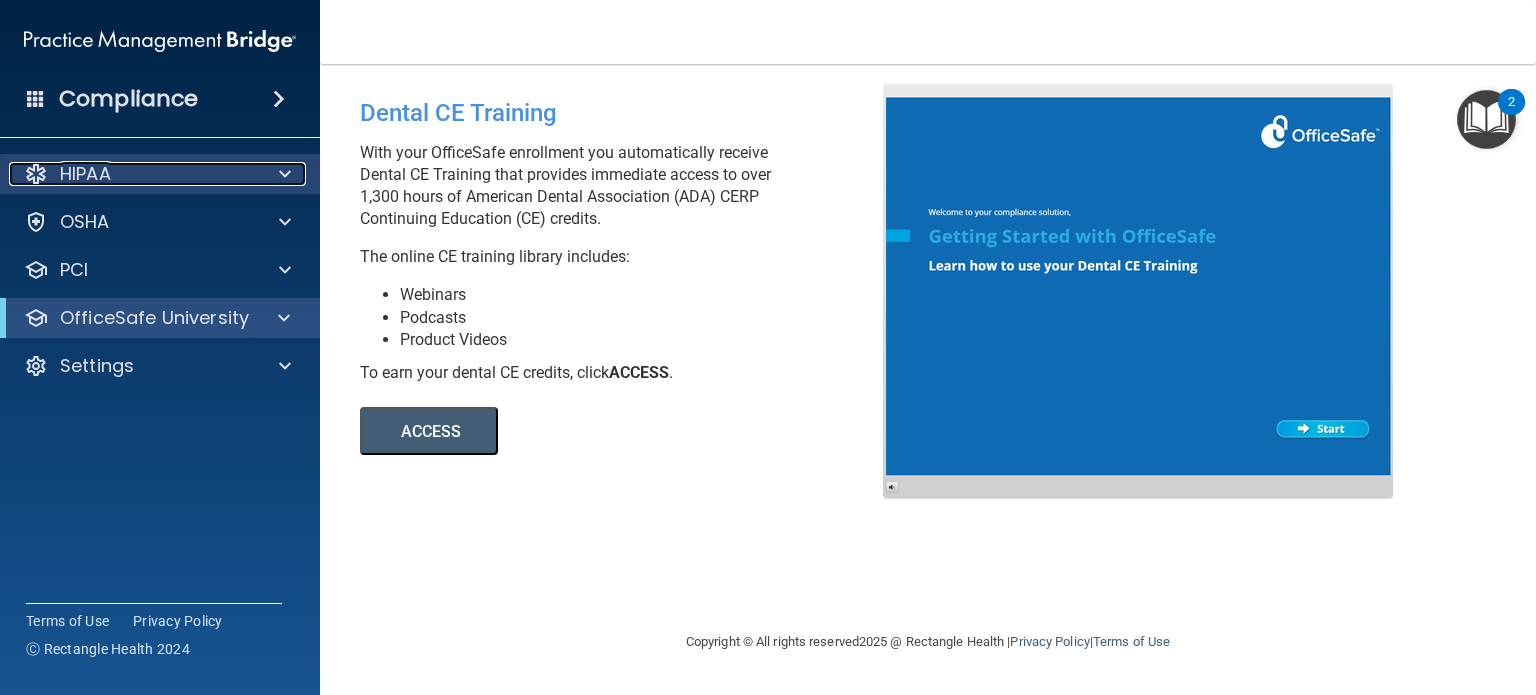 click at bounding box center (285, 174) 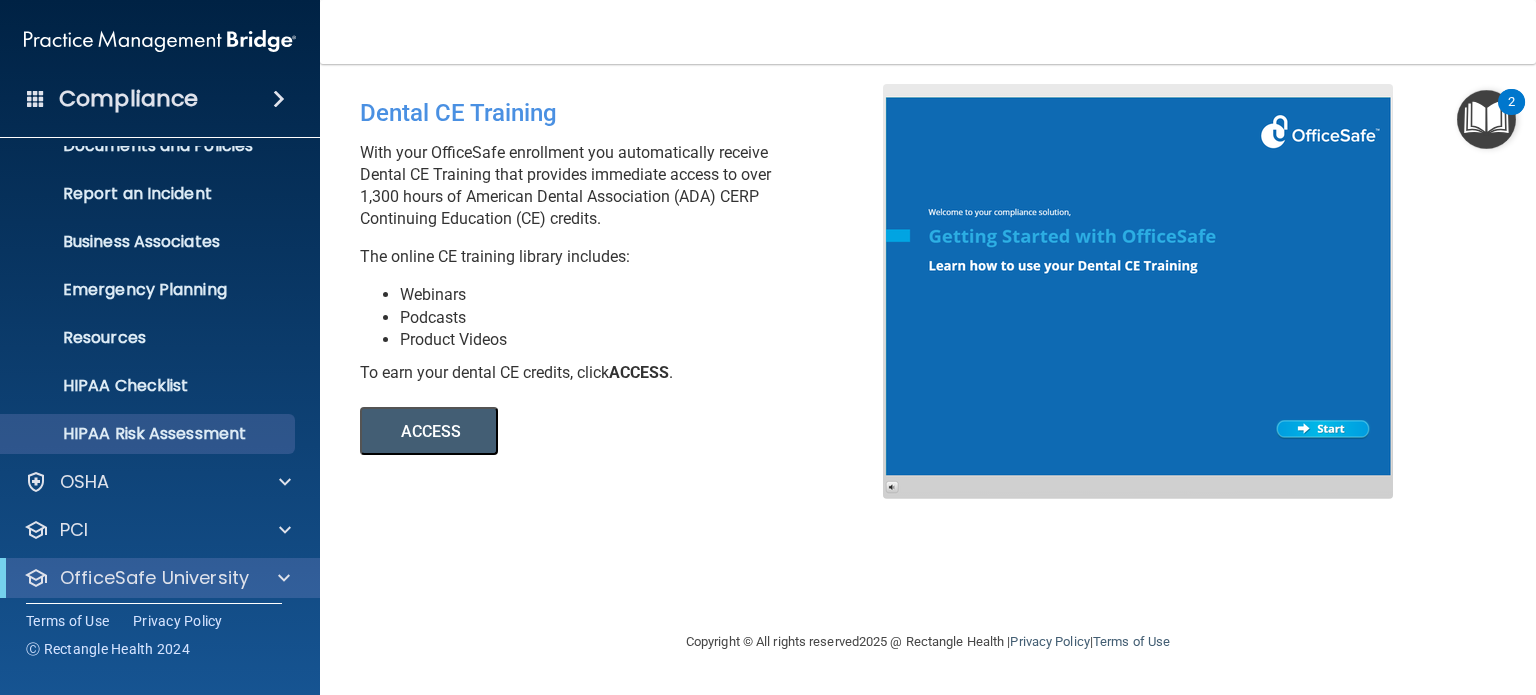 scroll, scrollTop: 134, scrollLeft: 0, axis: vertical 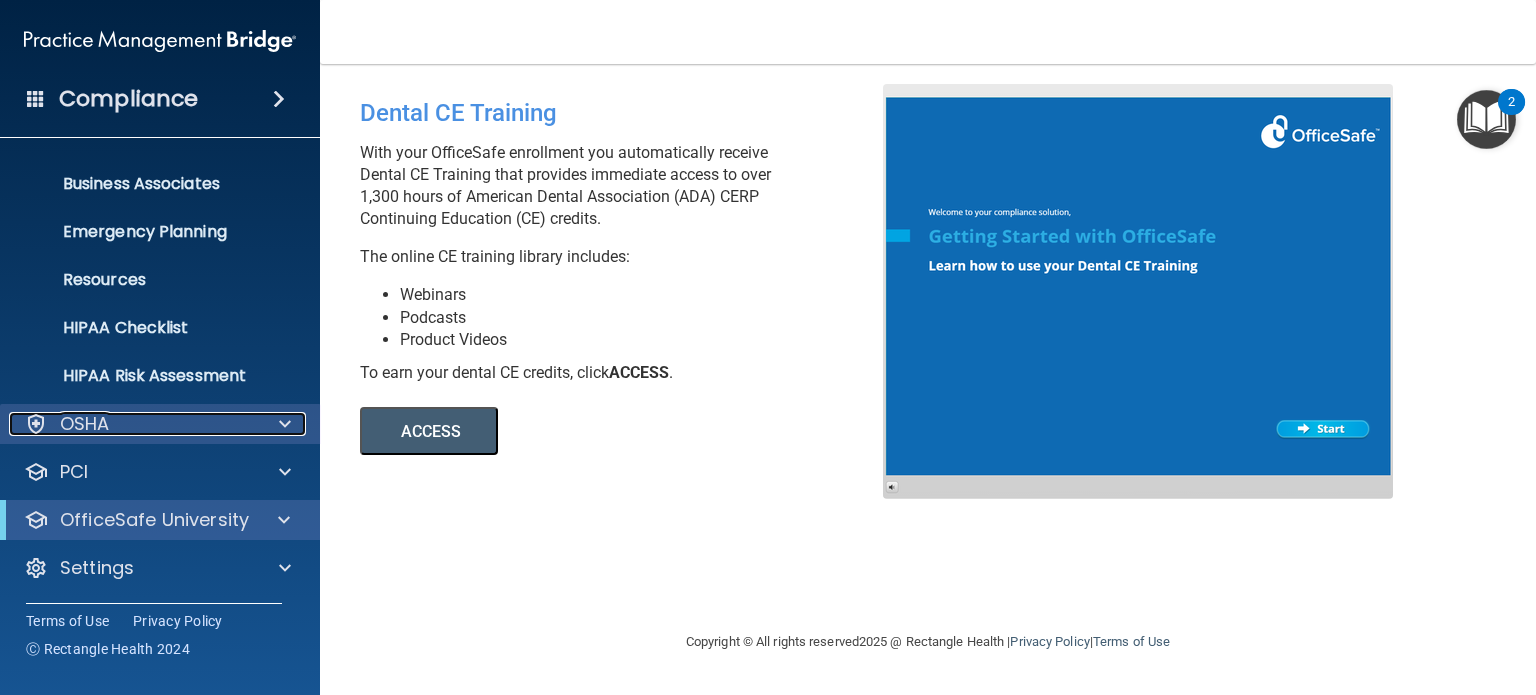 click at bounding box center (282, 424) 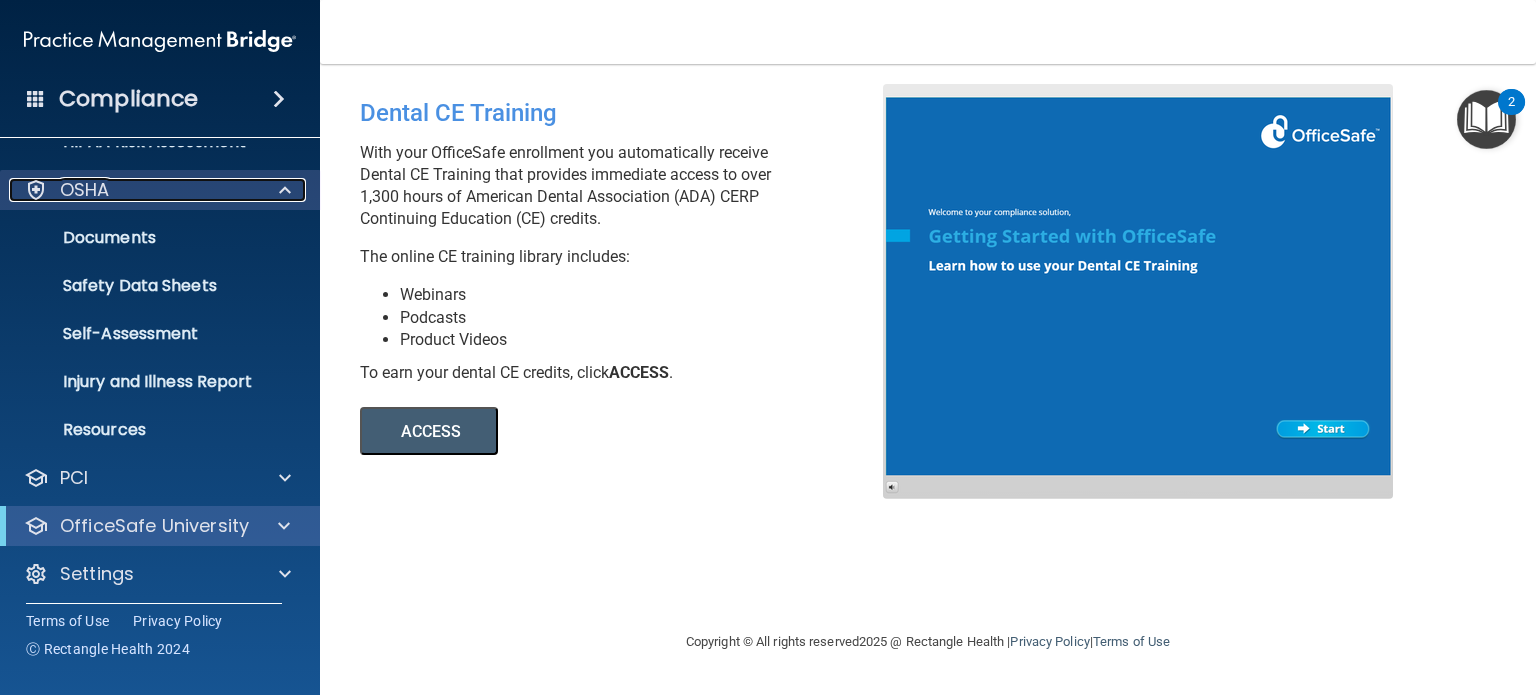 scroll, scrollTop: 374, scrollLeft: 0, axis: vertical 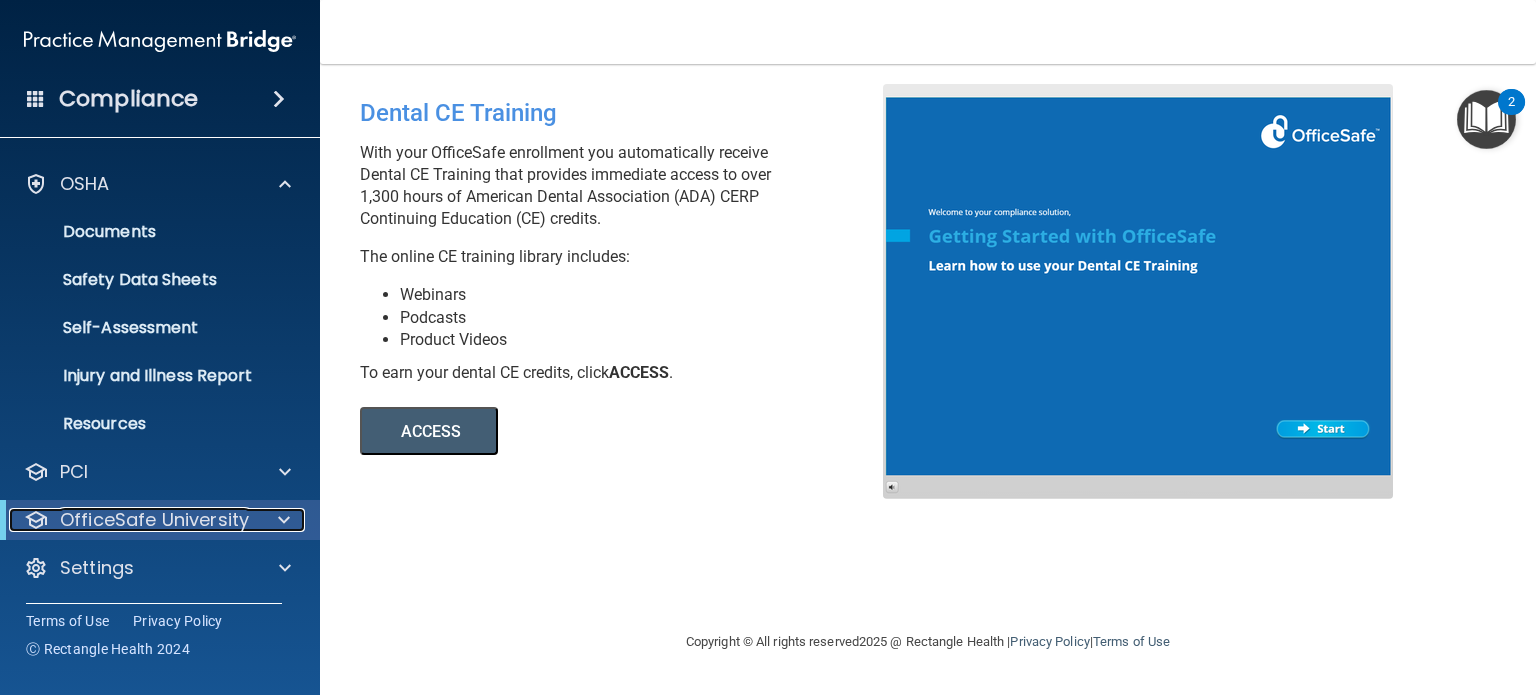 click at bounding box center (280, 520) 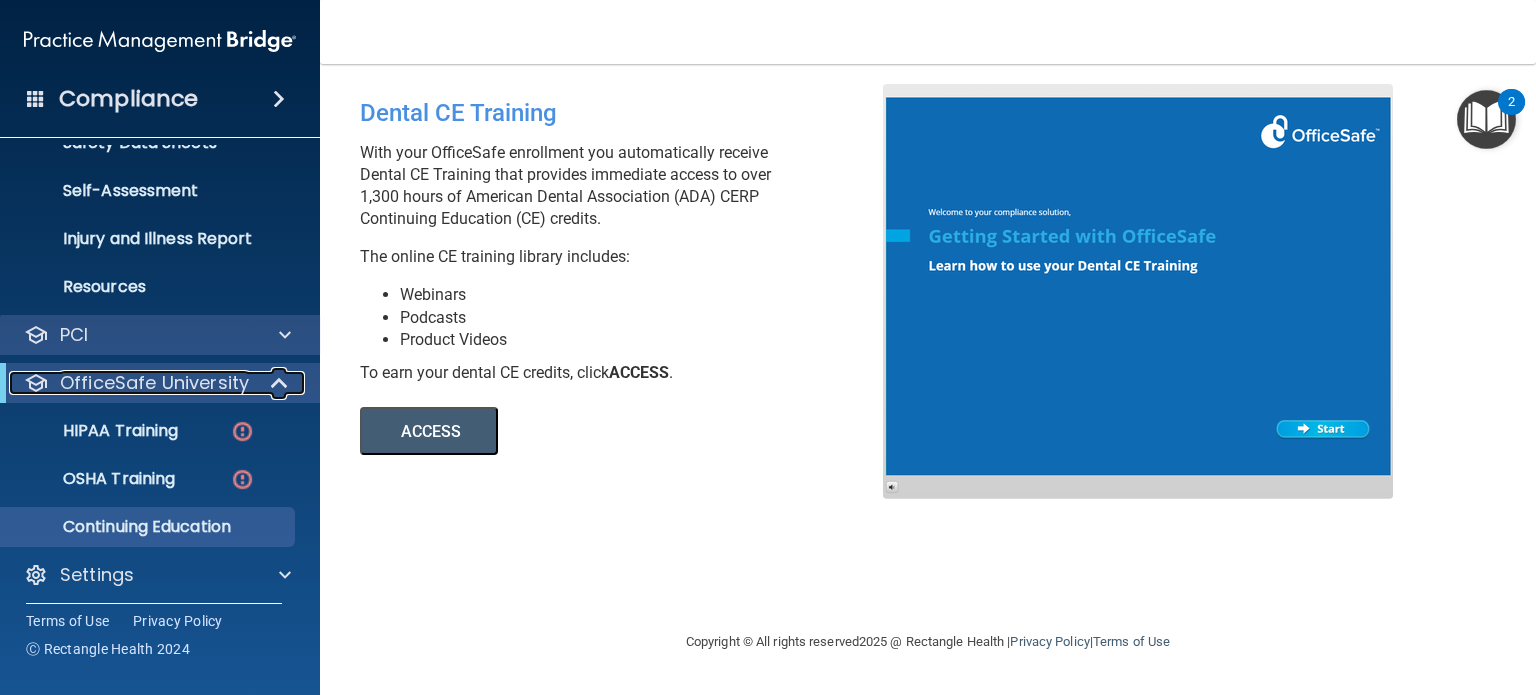 scroll, scrollTop: 518, scrollLeft: 0, axis: vertical 